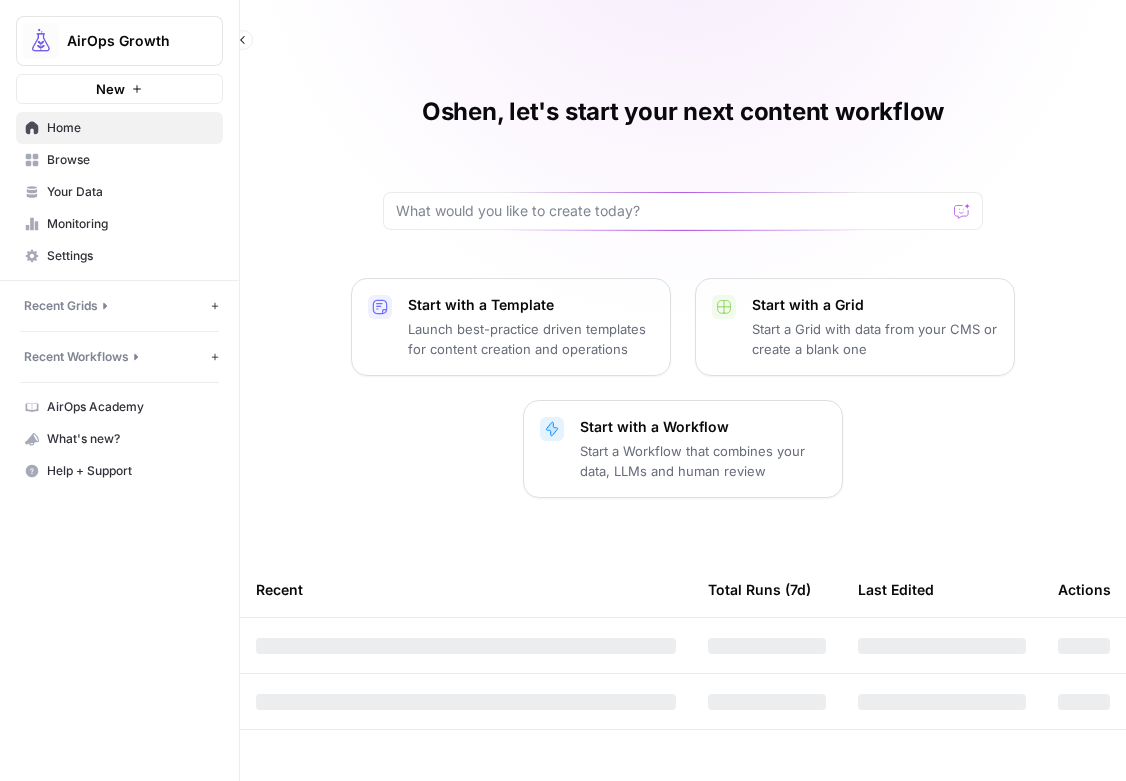 scroll, scrollTop: 0, scrollLeft: 0, axis: both 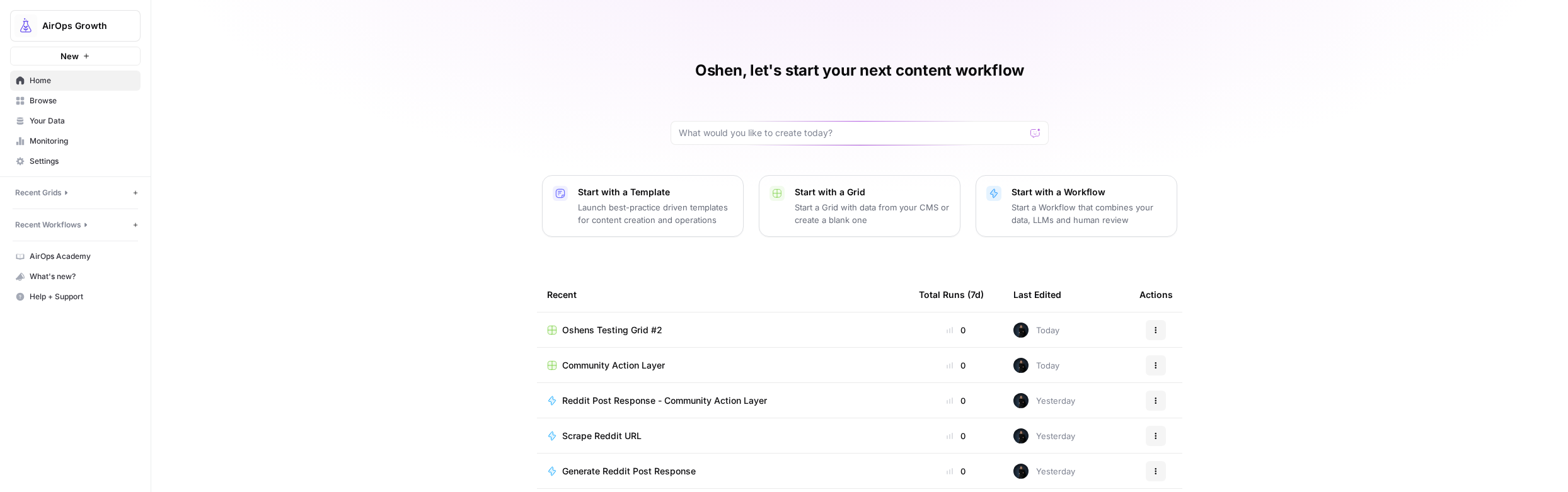 click on "Community Action Layer" at bounding box center (613, 365) 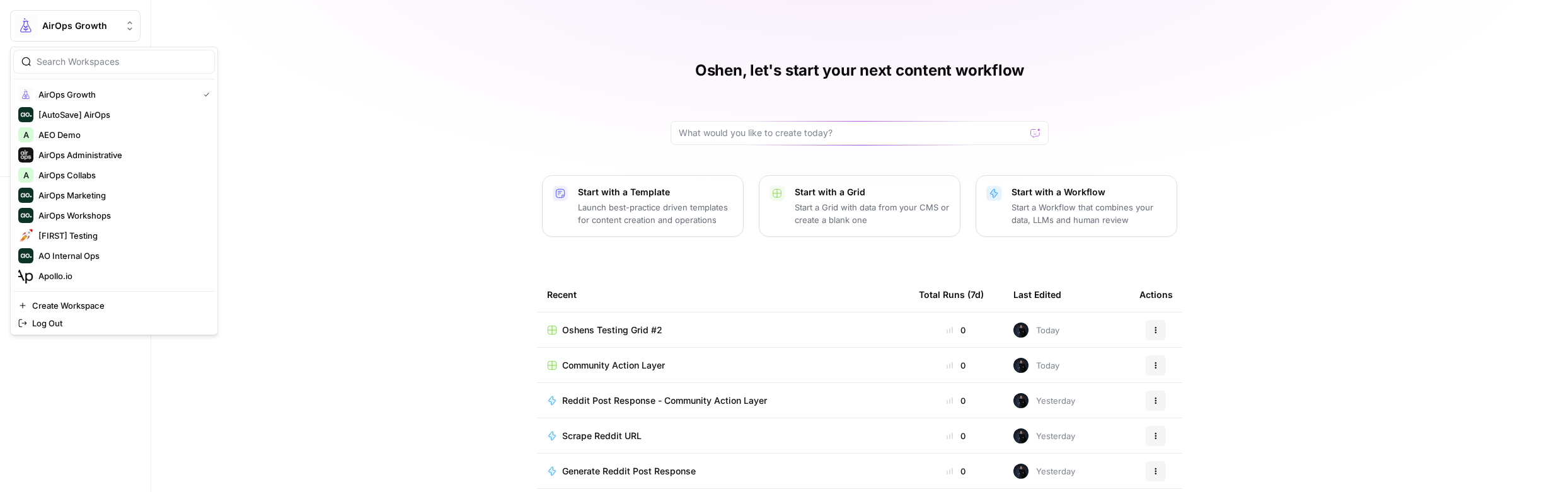 click on "AirOps Growth" at bounding box center [80, 26] 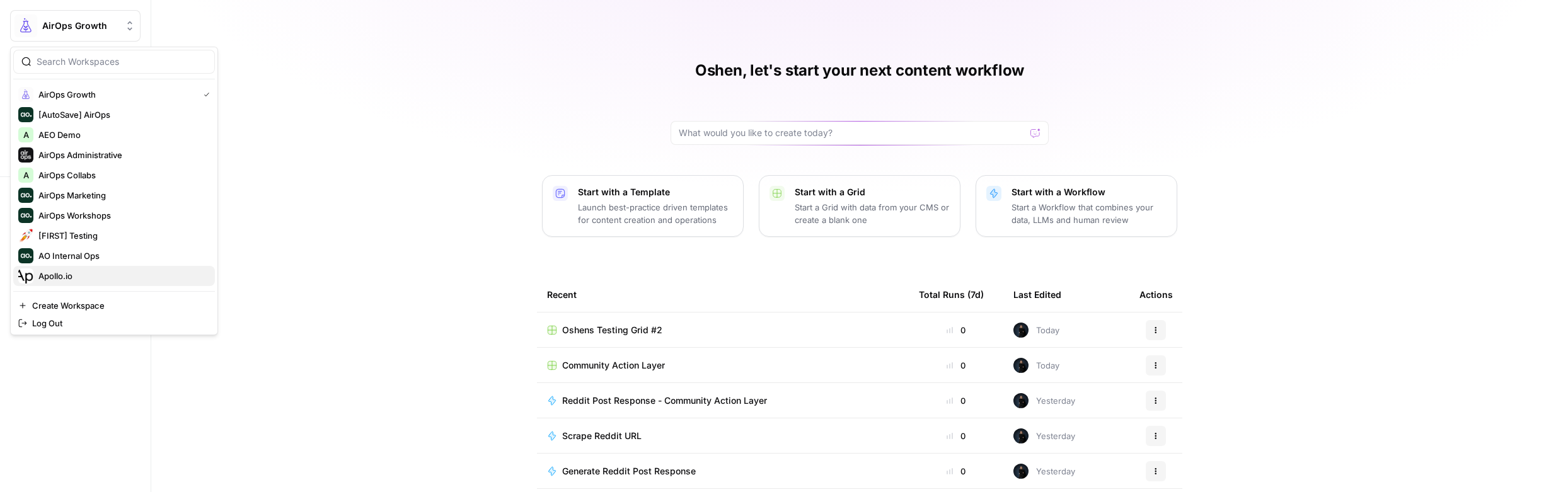 scroll, scrollTop: 121, scrollLeft: 0, axis: vertical 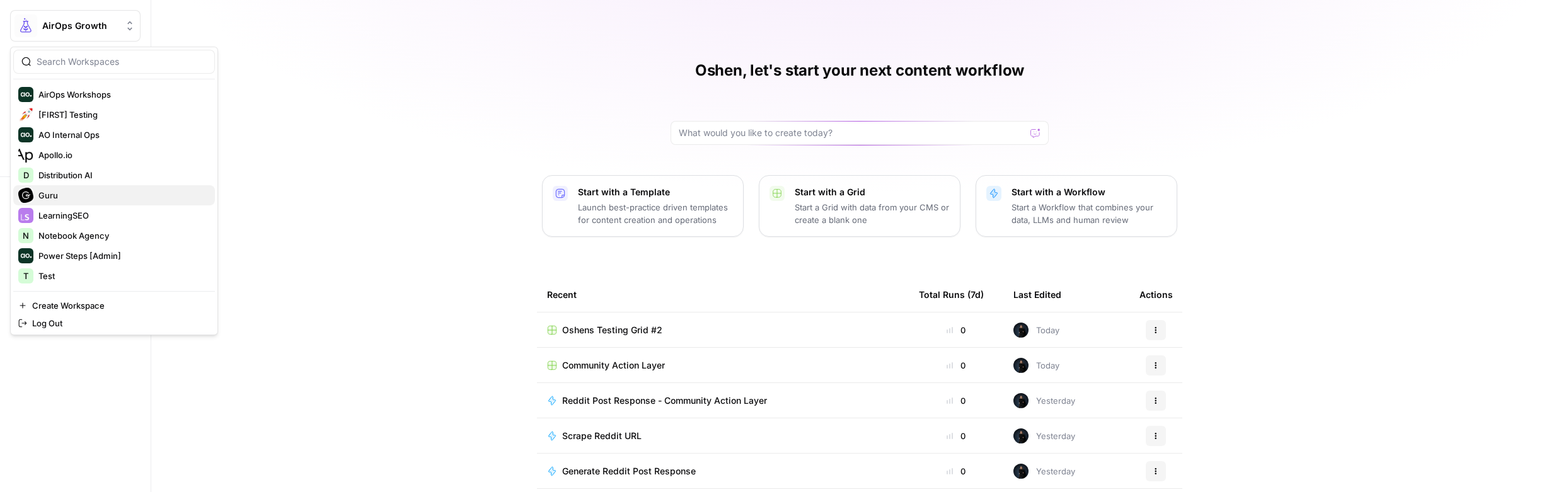 click on "Guru" at bounding box center [122, 195] 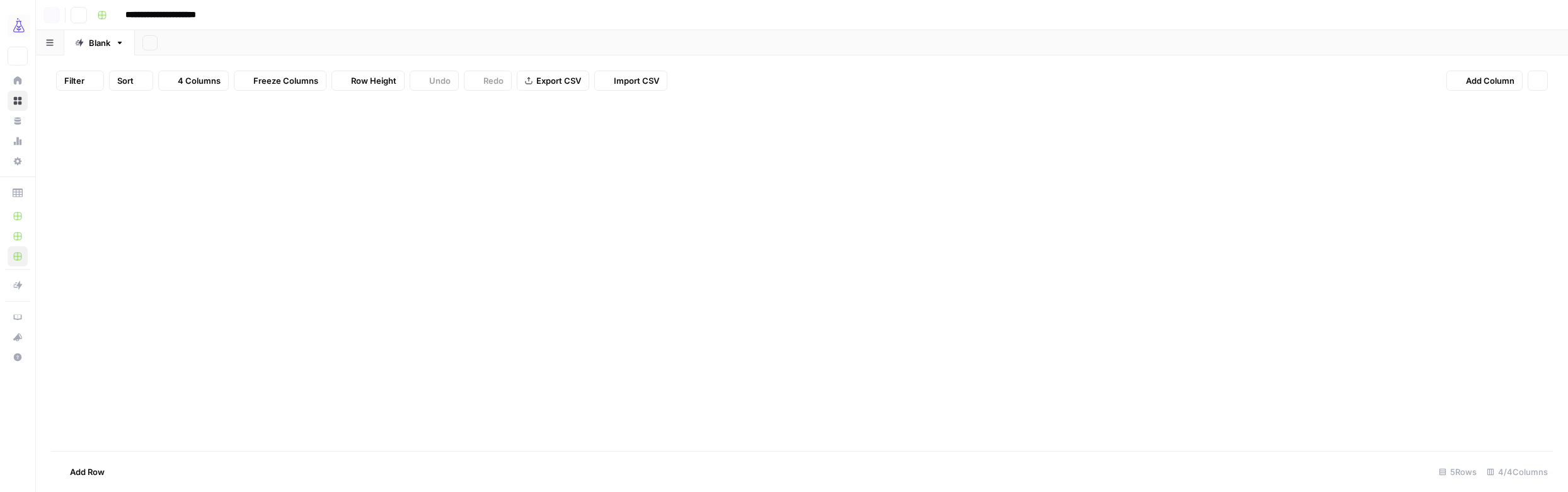 scroll, scrollTop: 0, scrollLeft: 0, axis: both 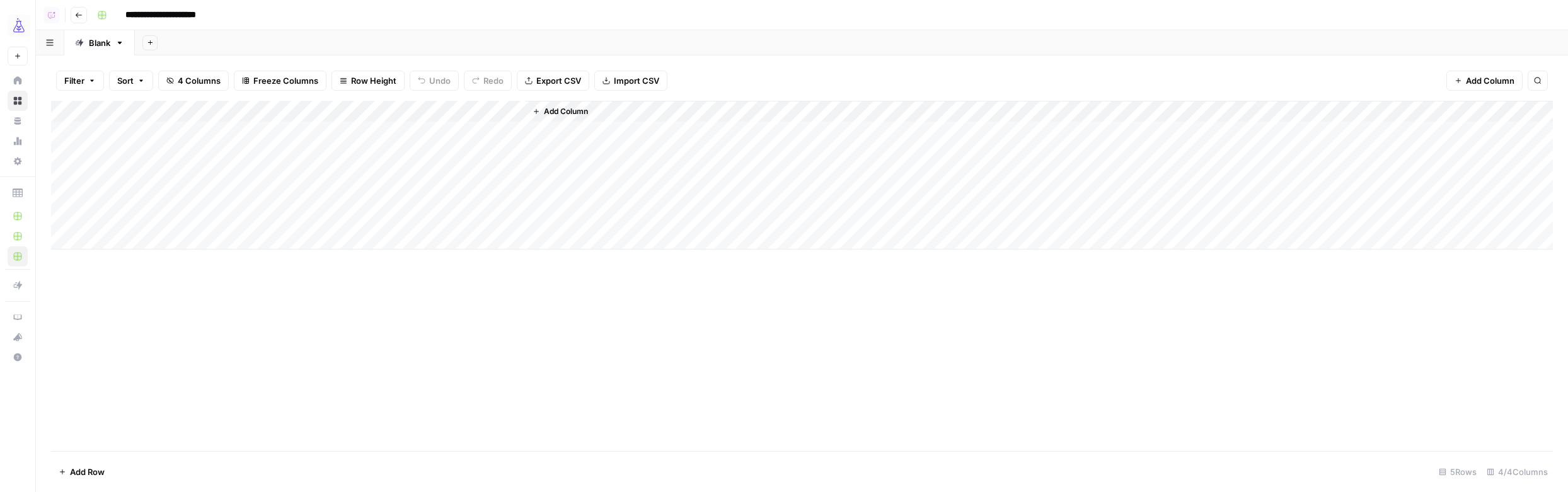 click on "Add Column" at bounding box center [802, 175] 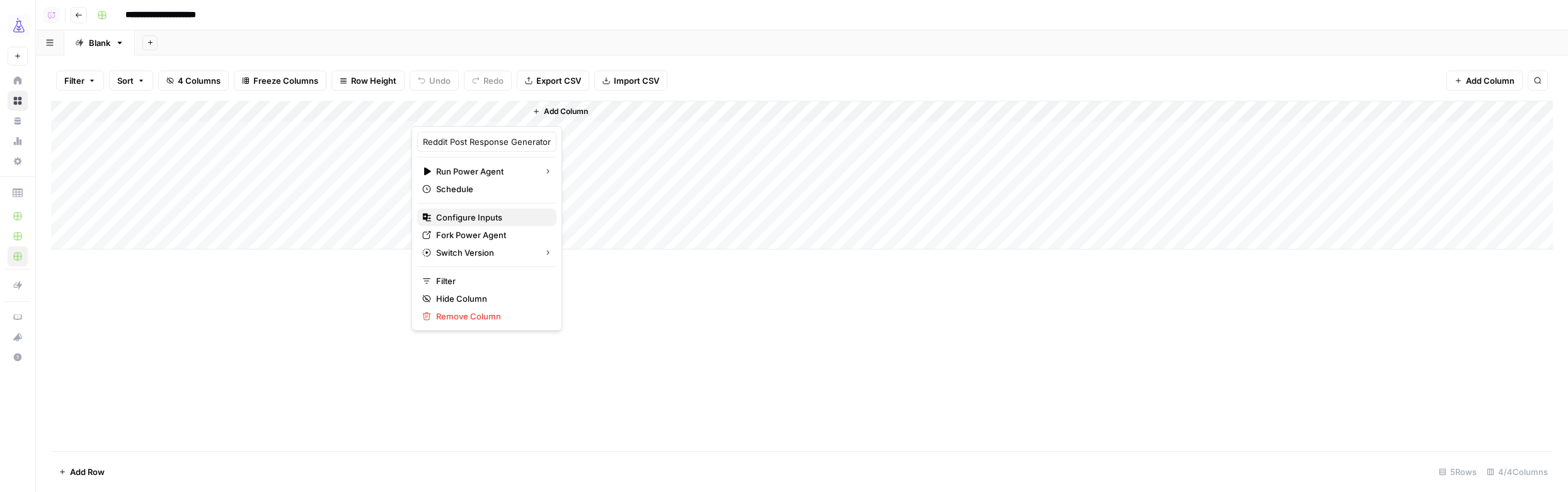 click on "Configure Inputs" at bounding box center (491, 217) 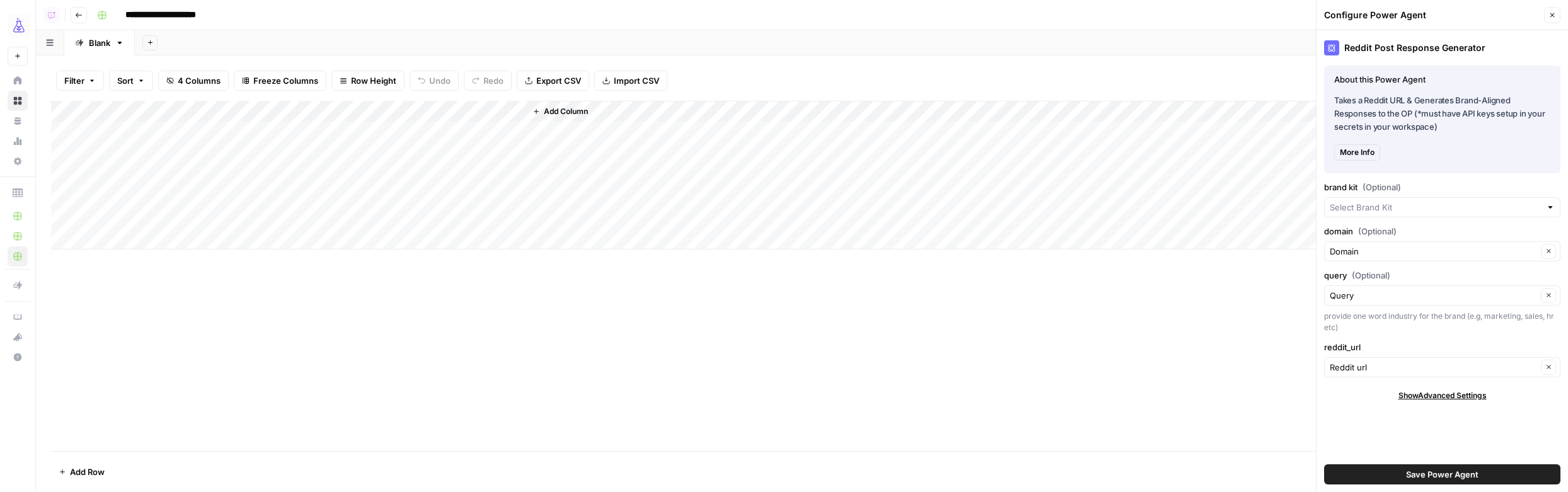 type on "AirOps" 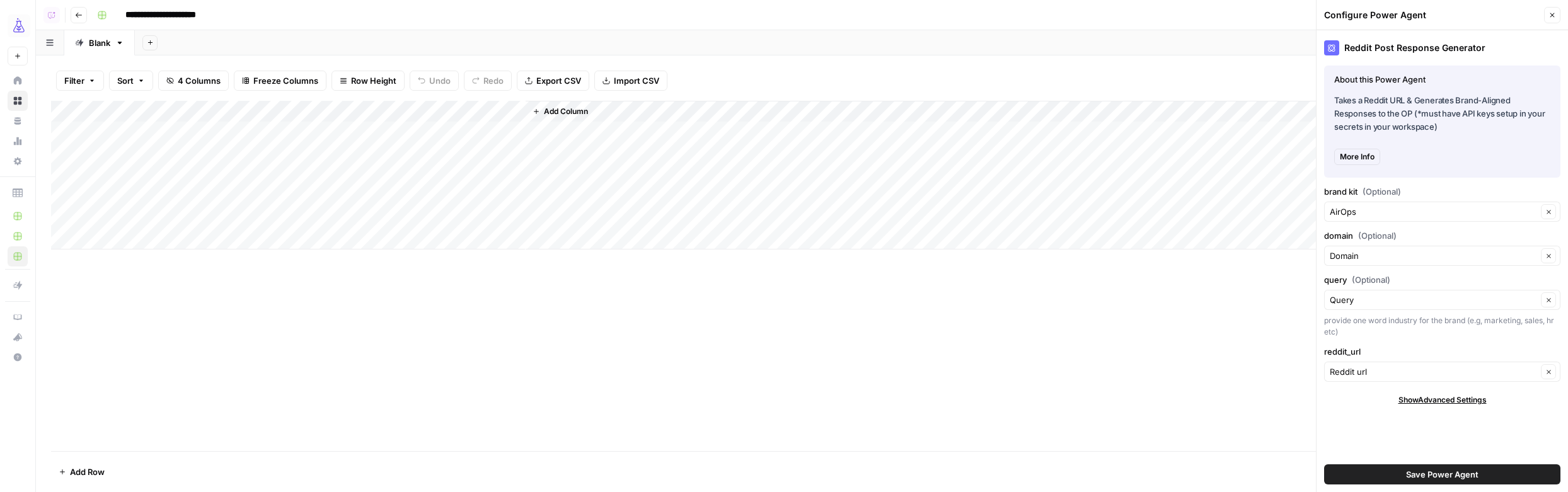click on "Add Sheet" at bounding box center (851, 43) 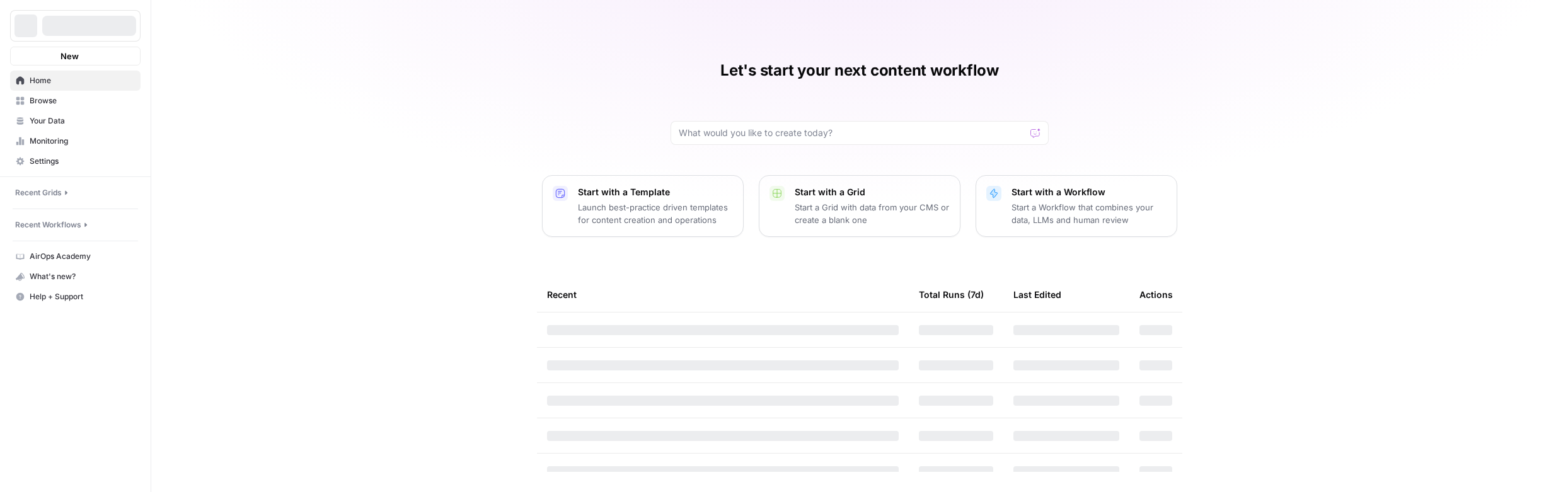 scroll, scrollTop: 0, scrollLeft: 0, axis: both 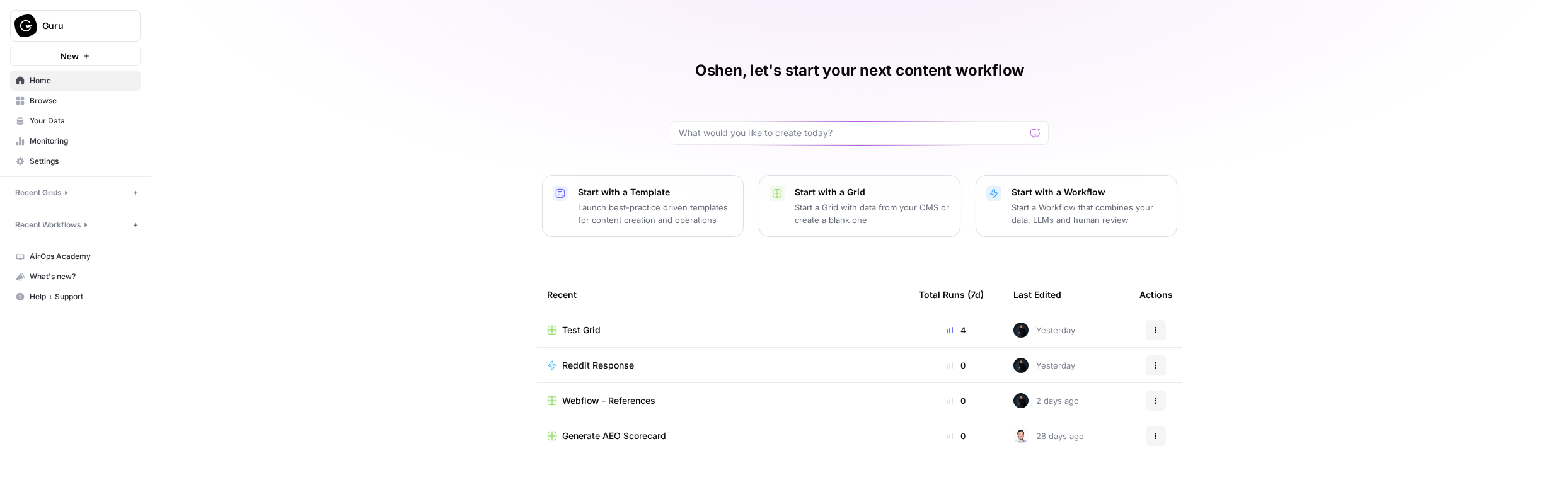 click on "Test Grid" at bounding box center [581, 330] 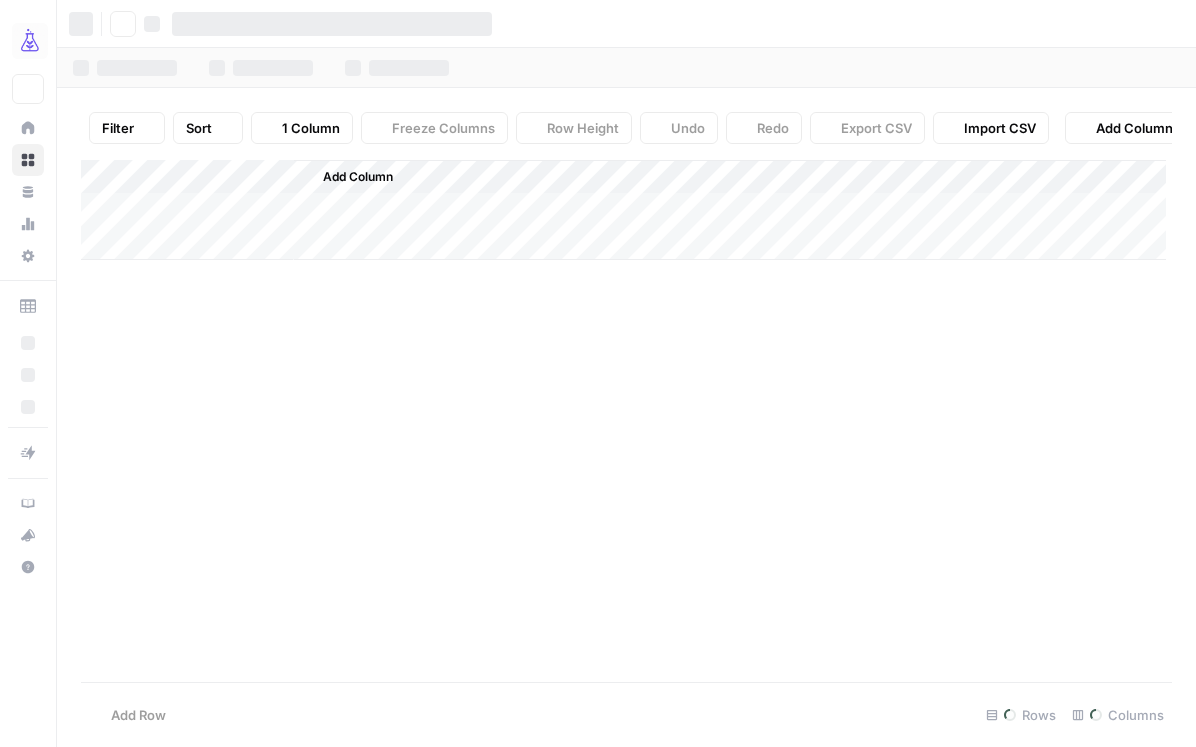 scroll, scrollTop: 0, scrollLeft: 0, axis: both 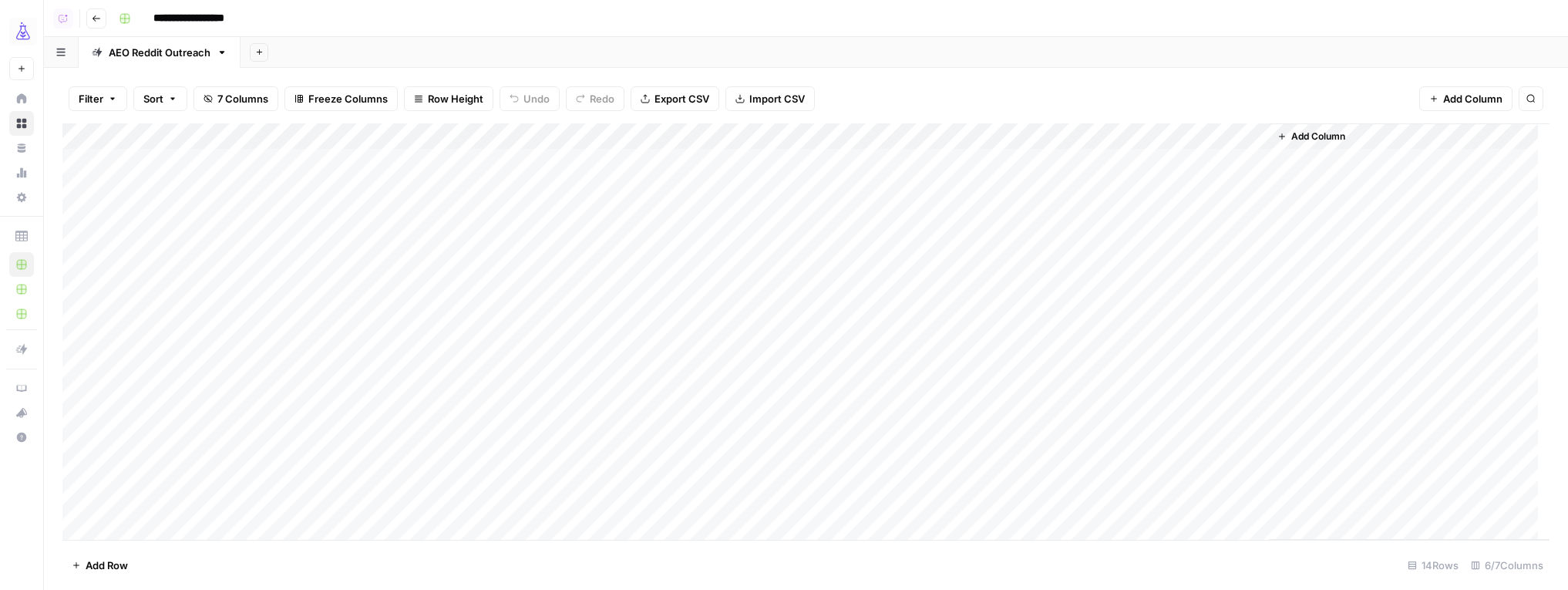 click on "Add Column" at bounding box center (1311, 137) 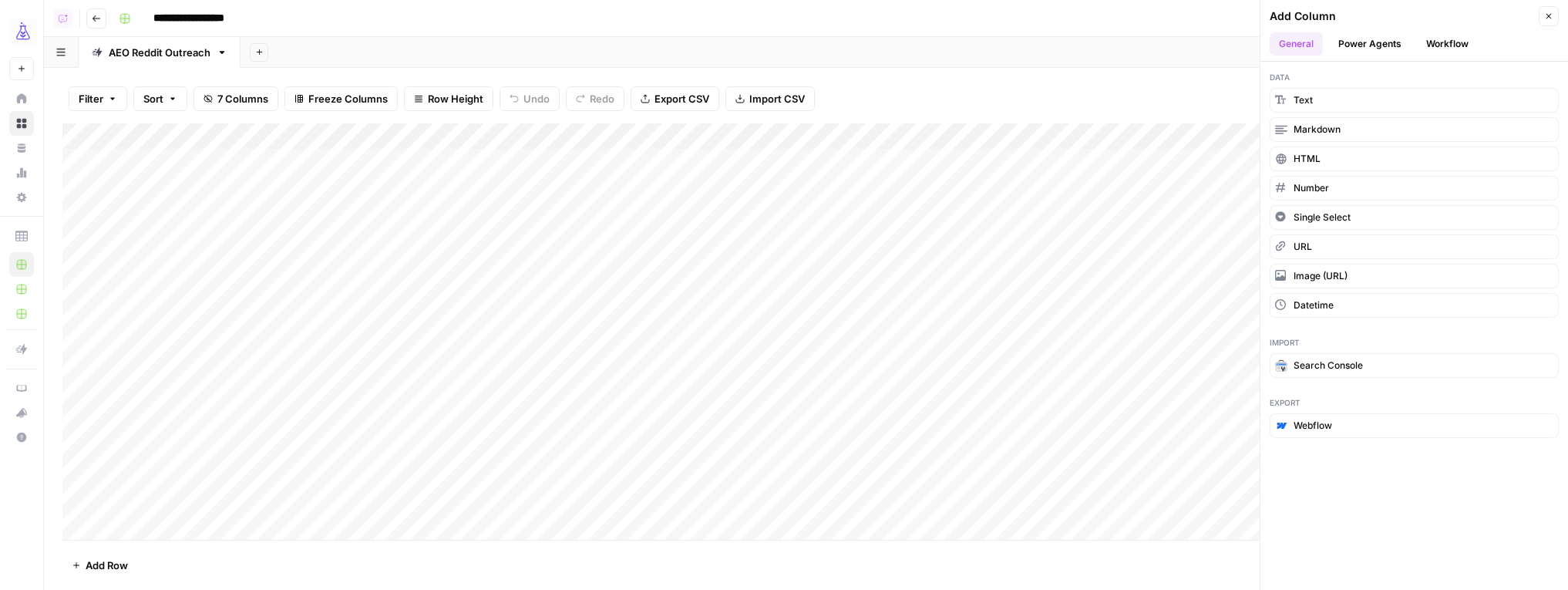 click on "Workflow" at bounding box center [1447, 44] 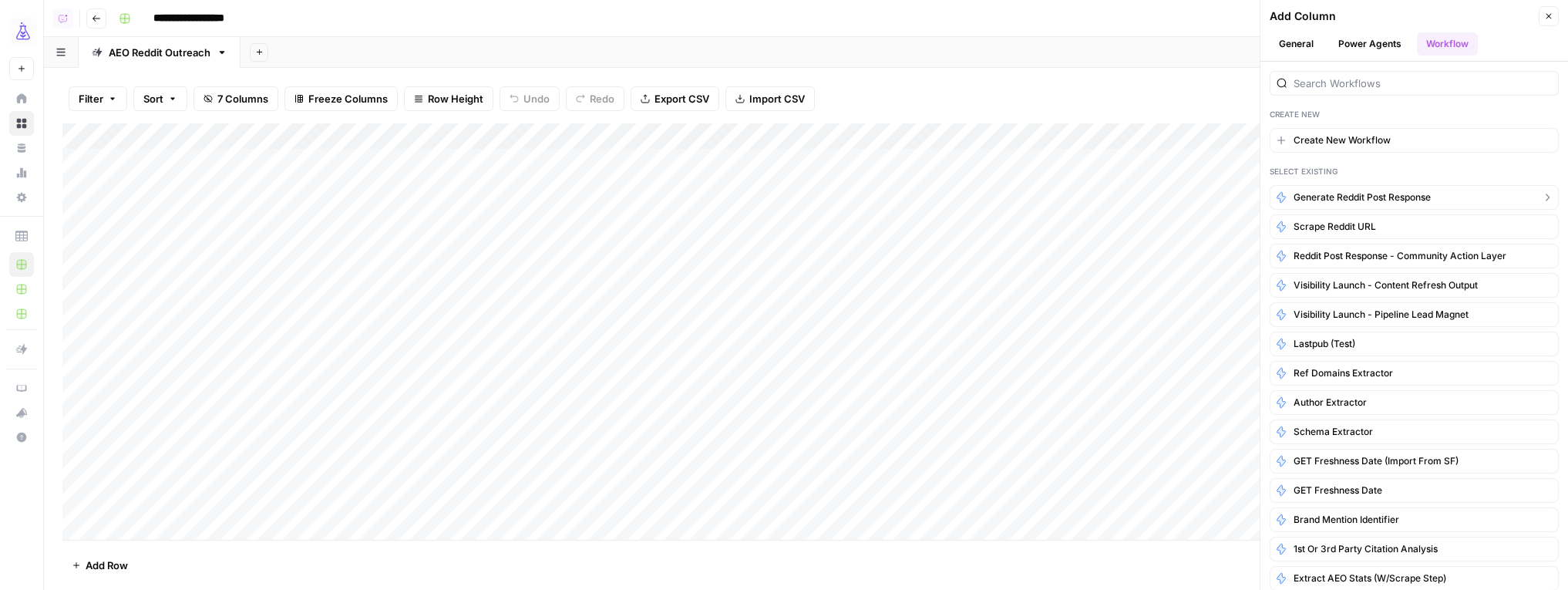 click on "Generate Reddit Post Response" at bounding box center [1362, 197] 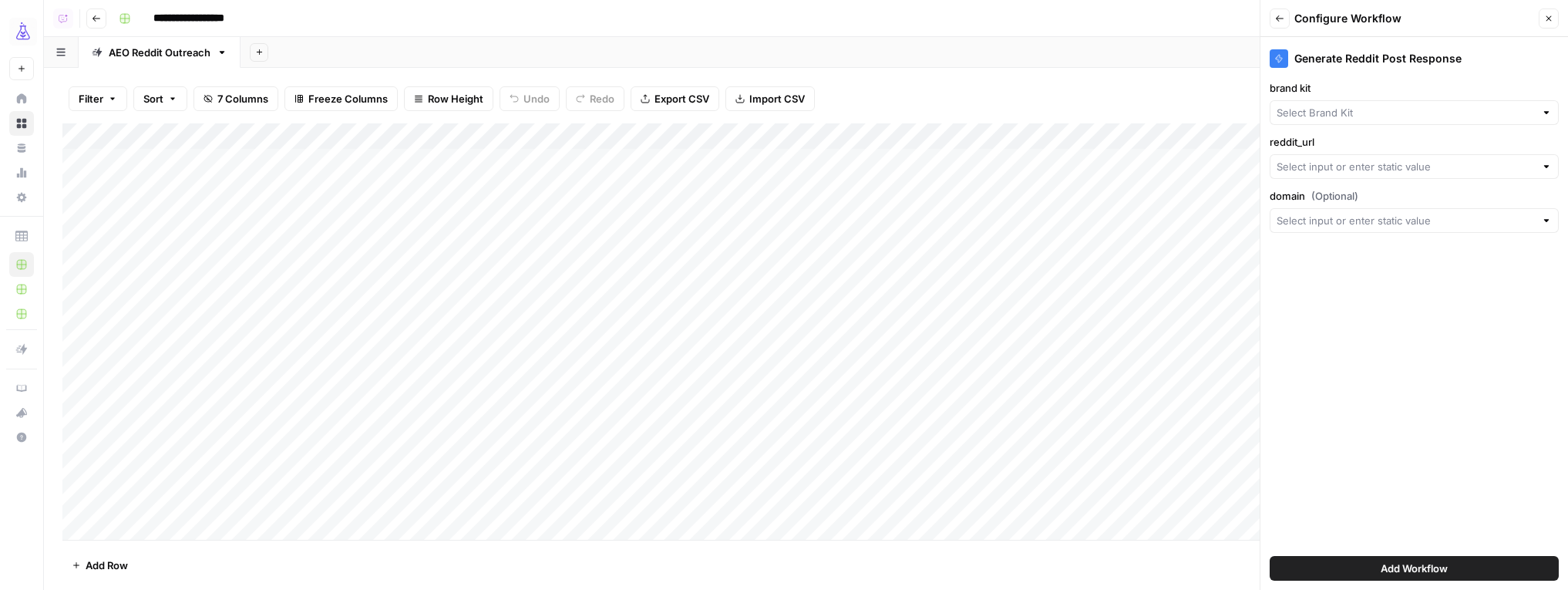 type on "Ramp" 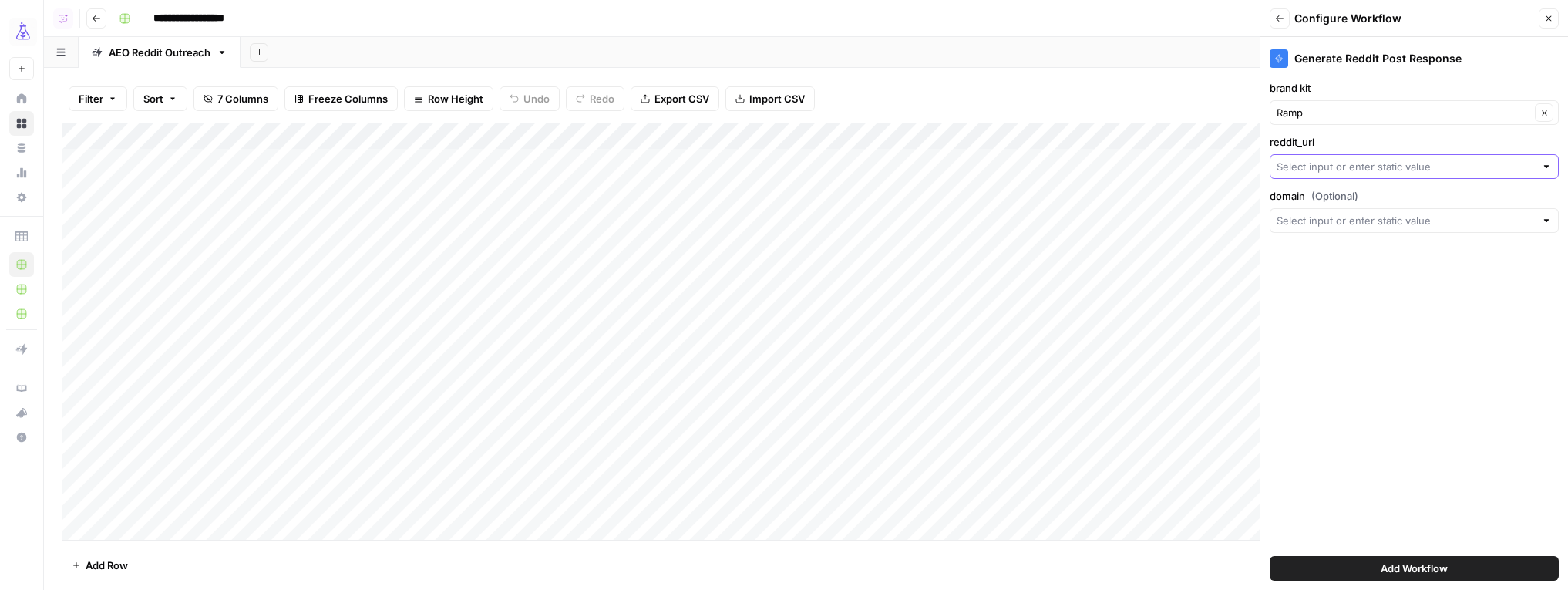 click on "reddit_url" at bounding box center [1405, 167] 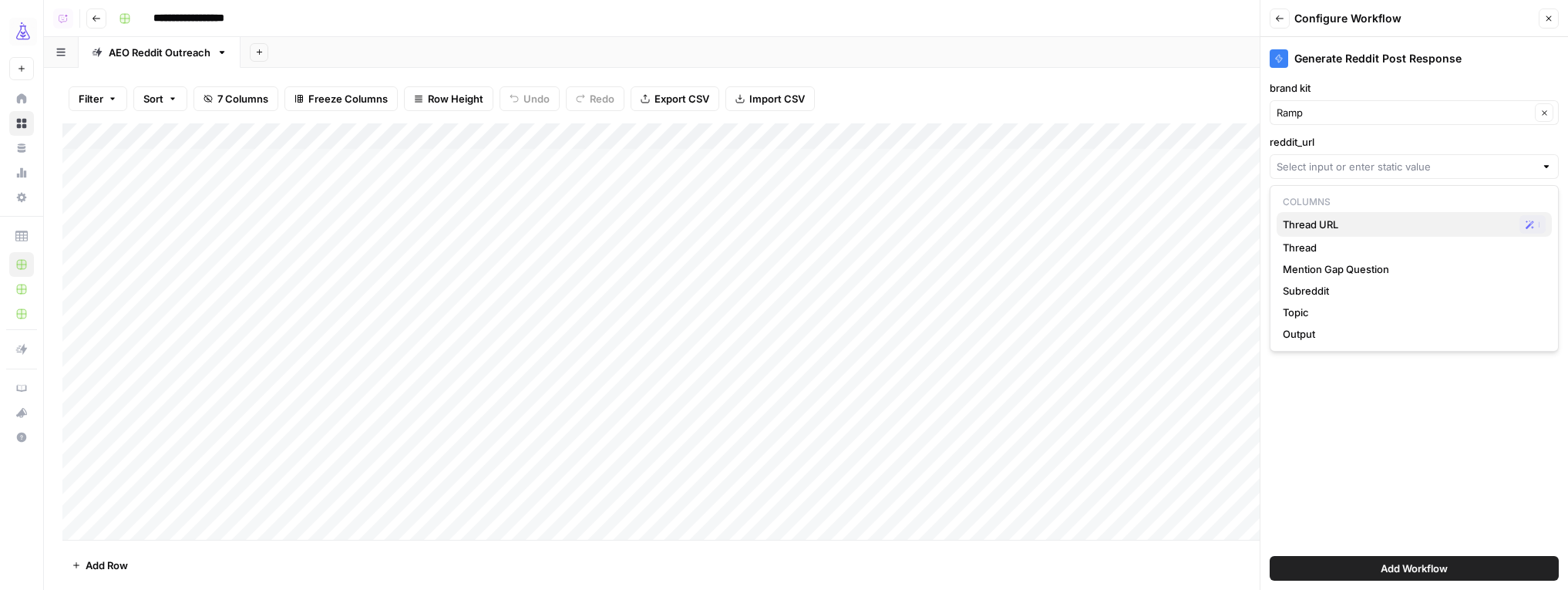 click on "Thread URL" at bounding box center (1398, 224) 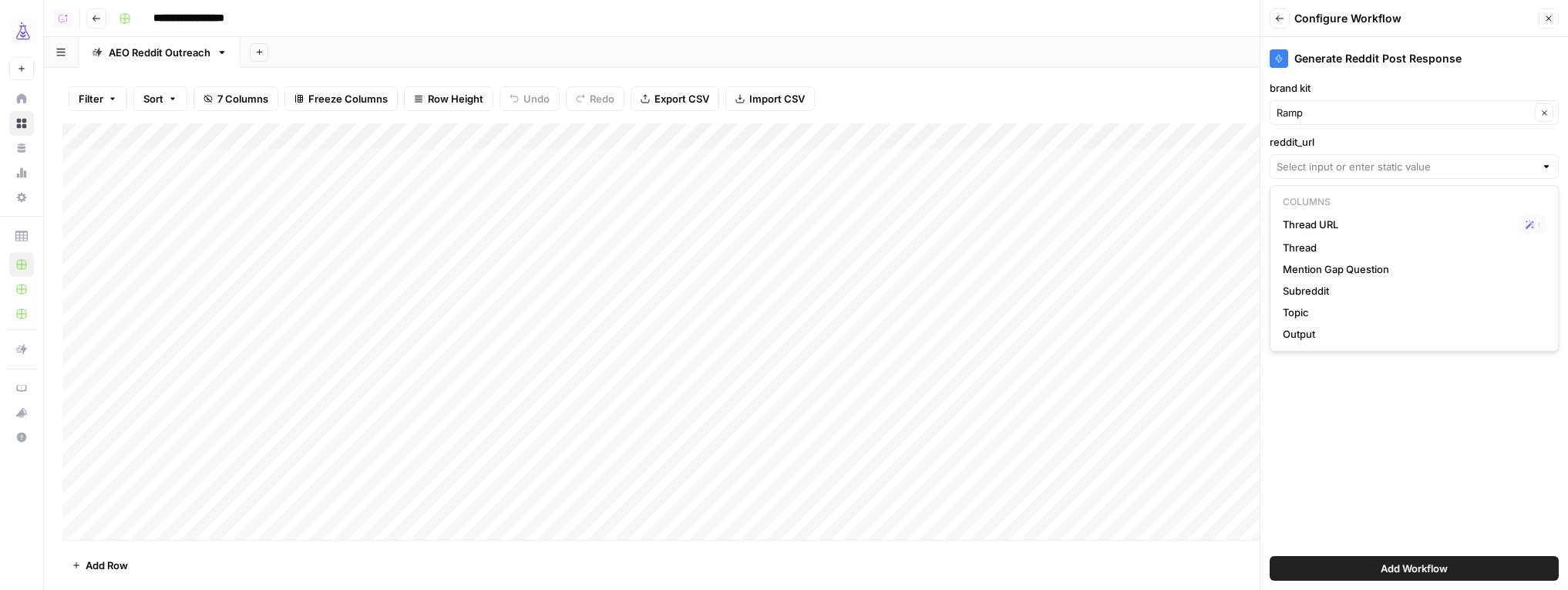 type on "Thread URL" 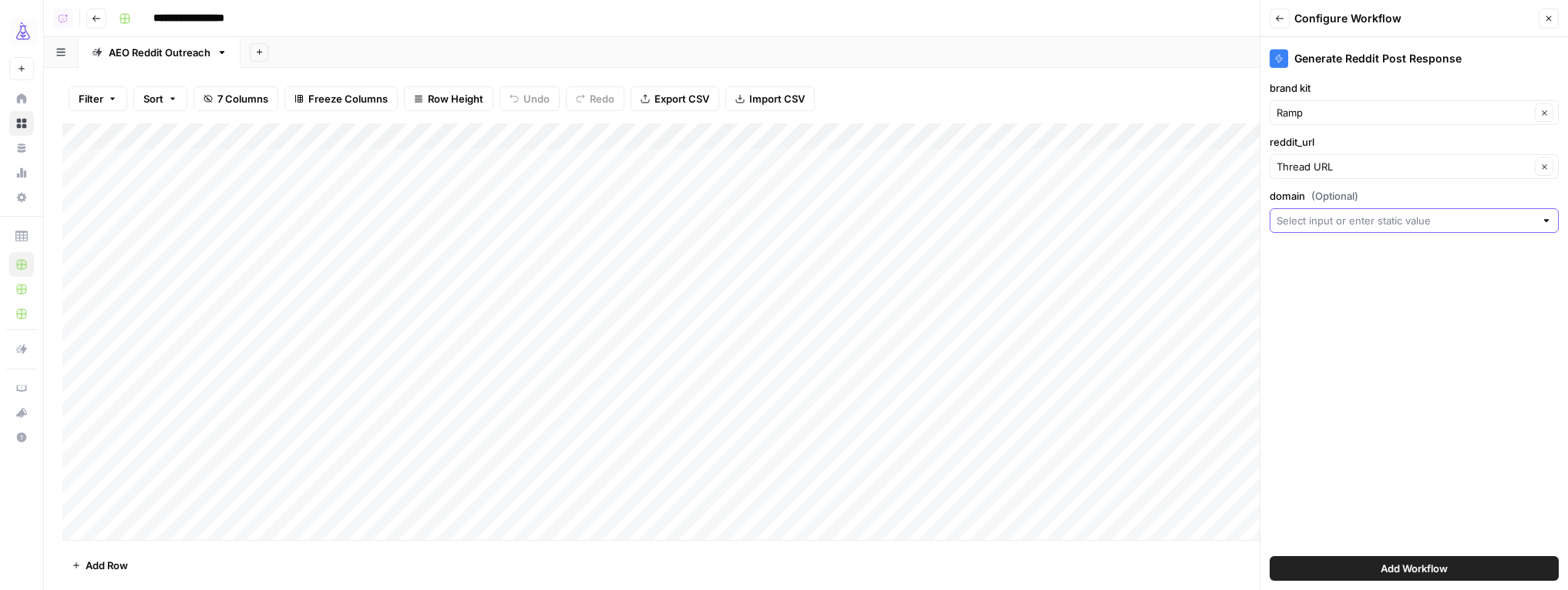 click on "domain   (Optional)" at bounding box center (1405, 221) 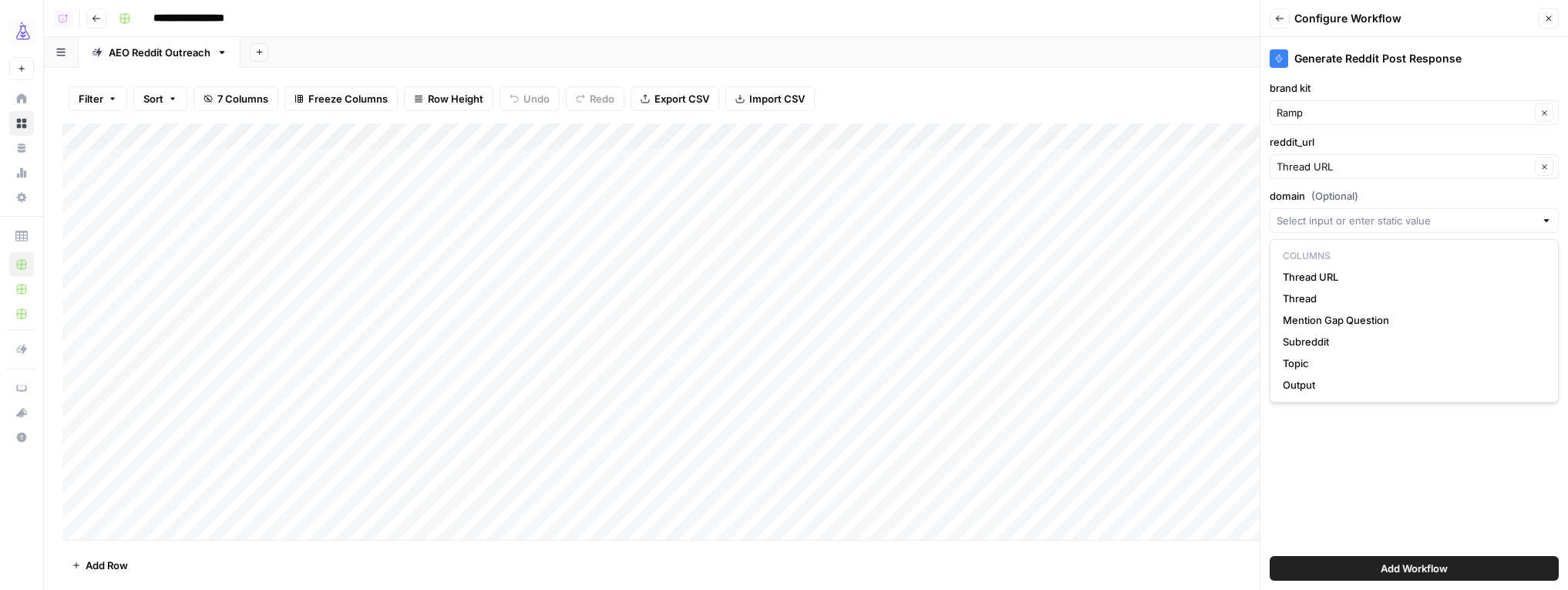 click on "domain   (Optional)" at bounding box center [1414, 196] 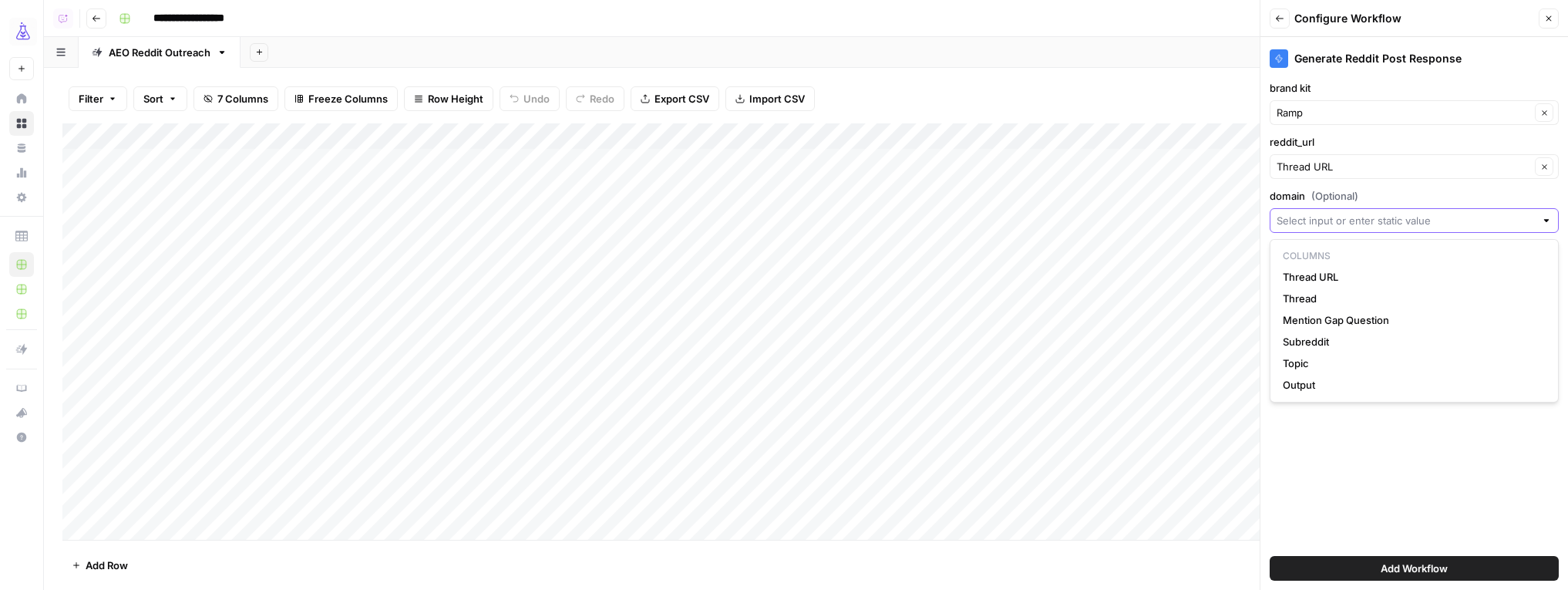 click on "domain   (Optional)" at bounding box center [1405, 221] 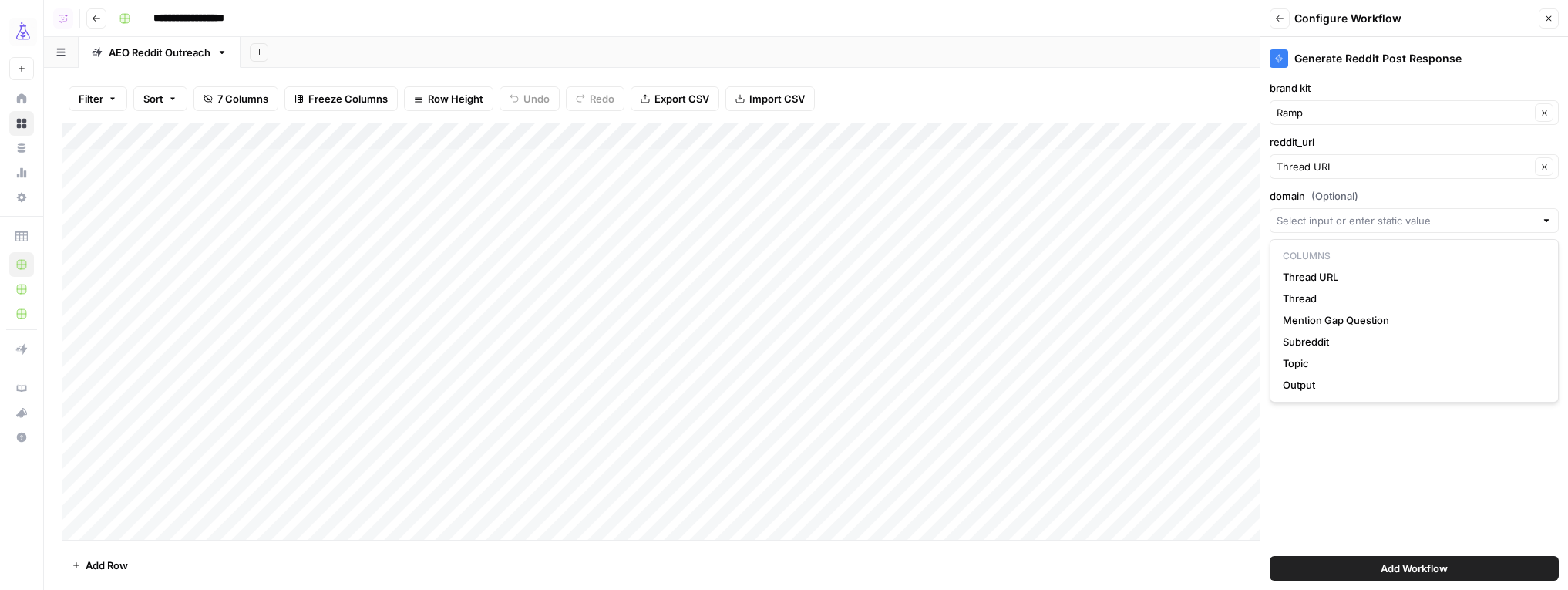 drag, startPoint x: 1364, startPoint y: 477, endPoint x: 1366, endPoint y: 488, distance: 11.18034 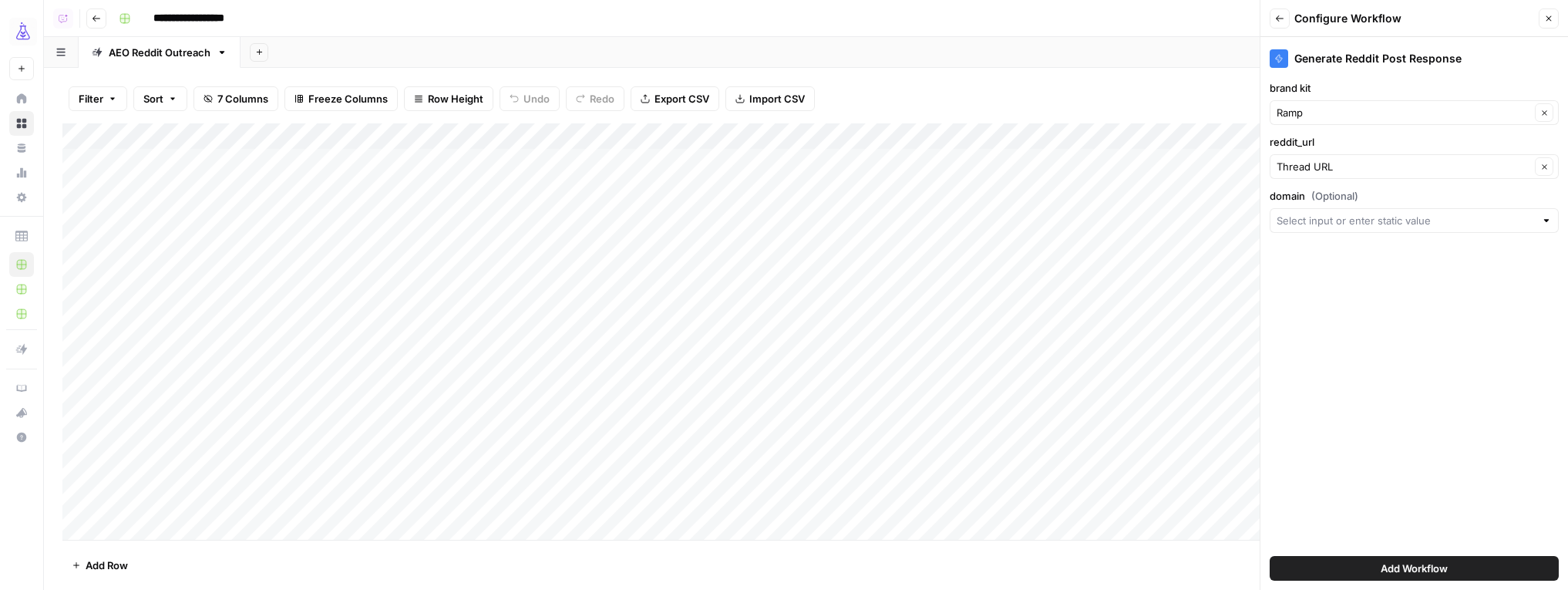click on "Add Workflow" at bounding box center [1414, 568] 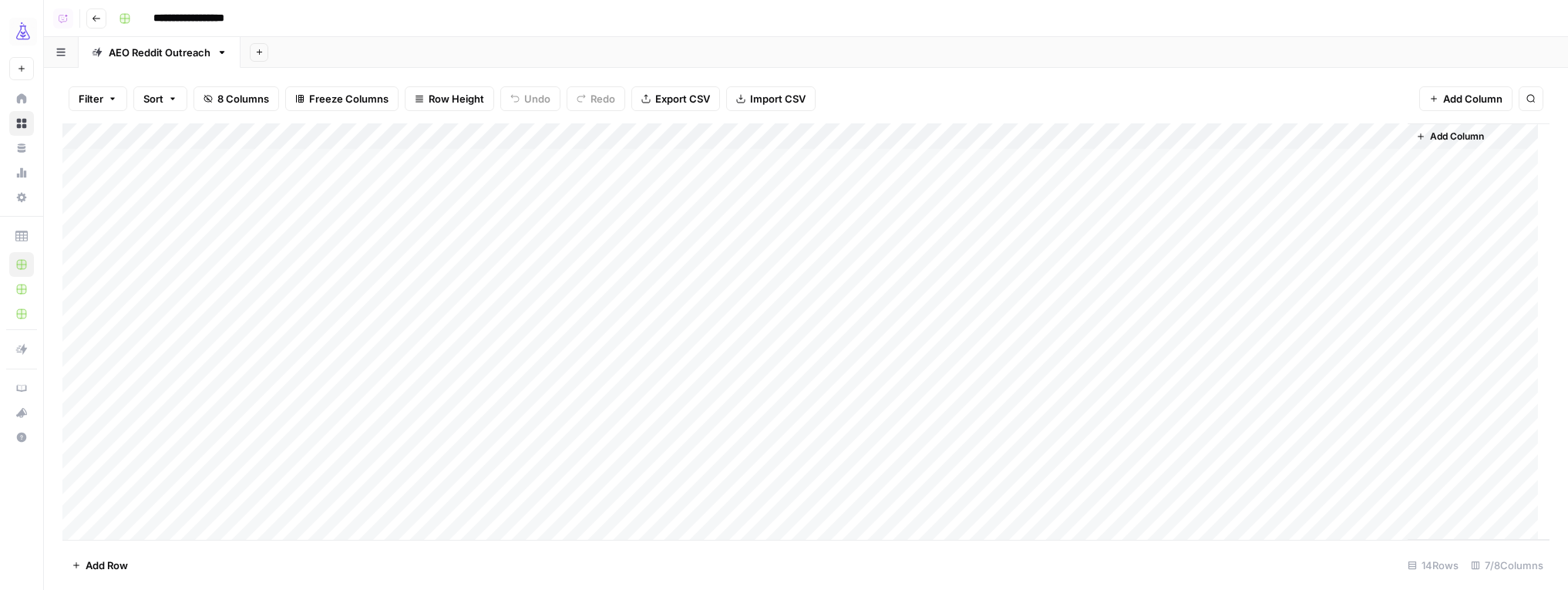 click on "Add Column" at bounding box center (806, 332) 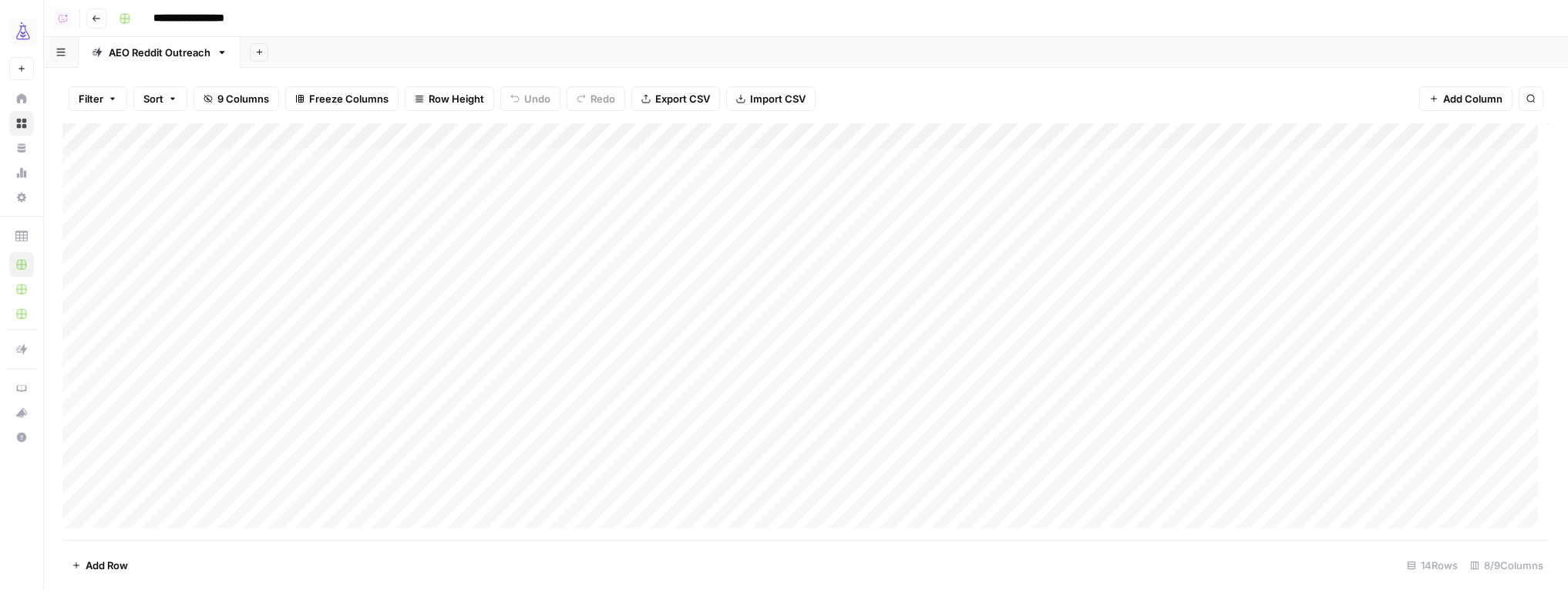 scroll, scrollTop: 0, scrollLeft: 94, axis: horizontal 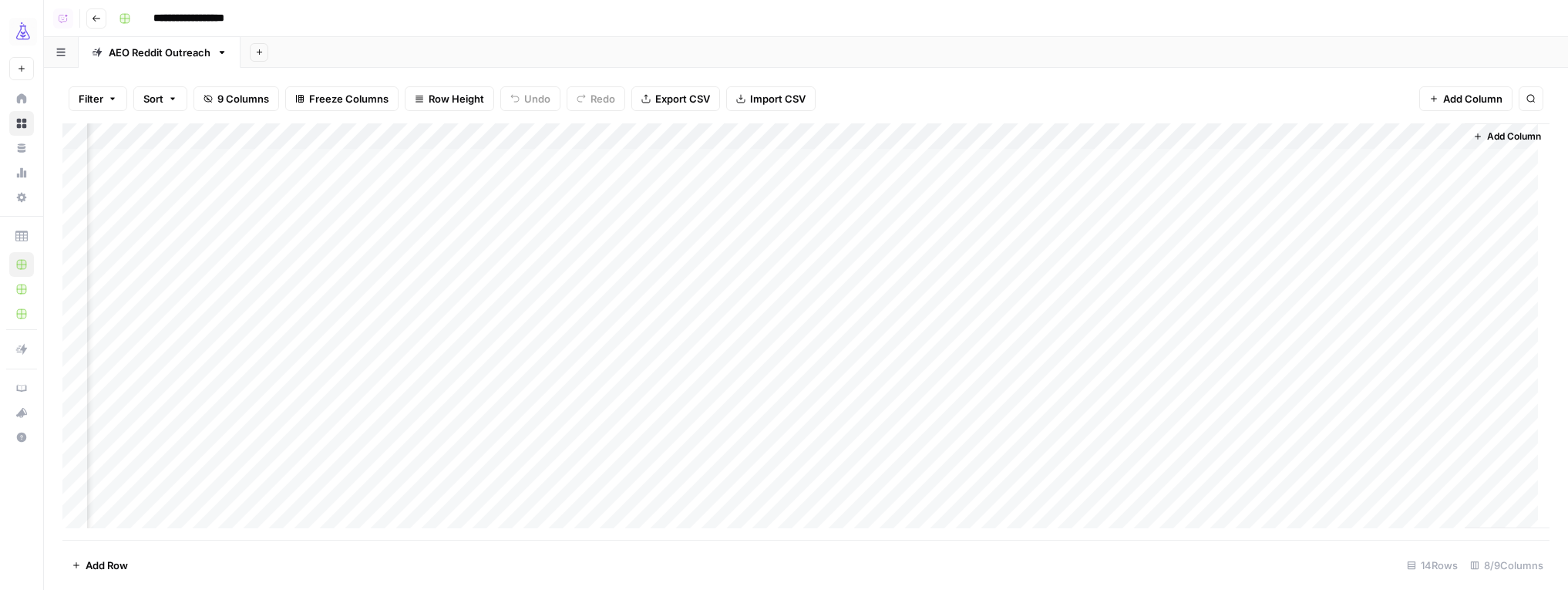 click on "Add Column" at bounding box center (806, 332) 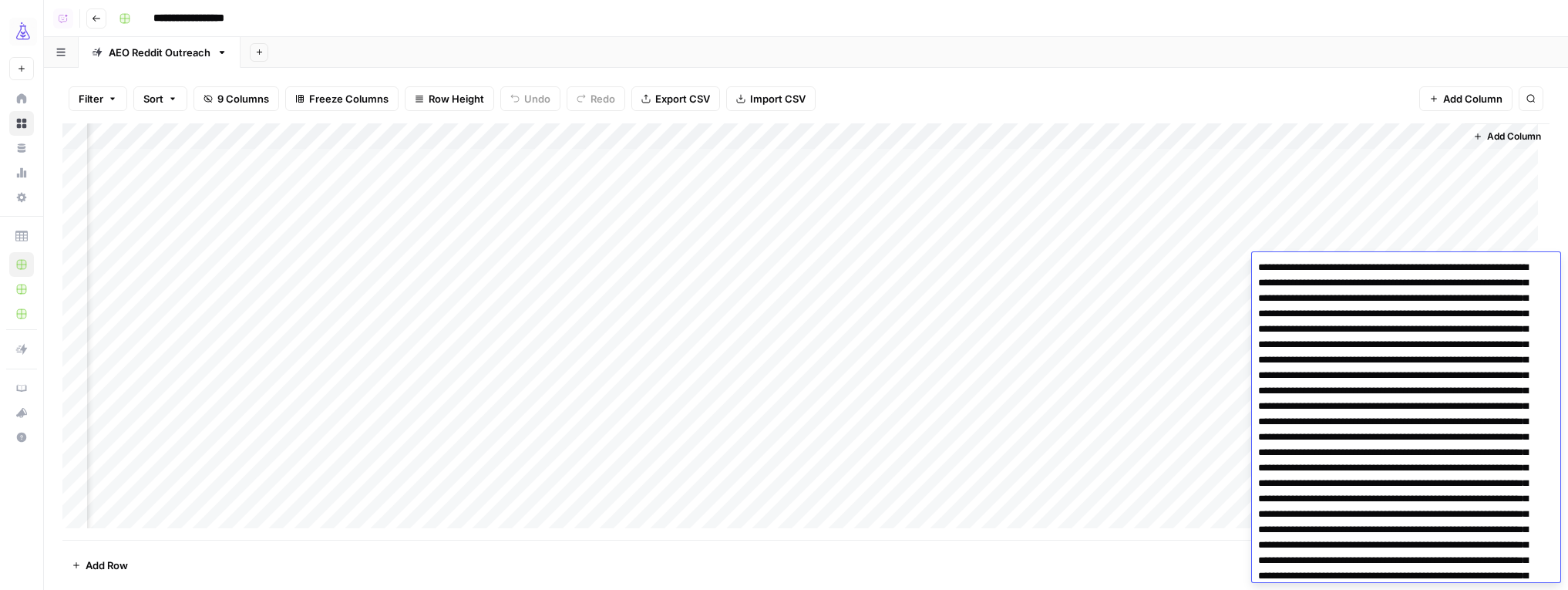 scroll, scrollTop: 359, scrollLeft: 0, axis: vertical 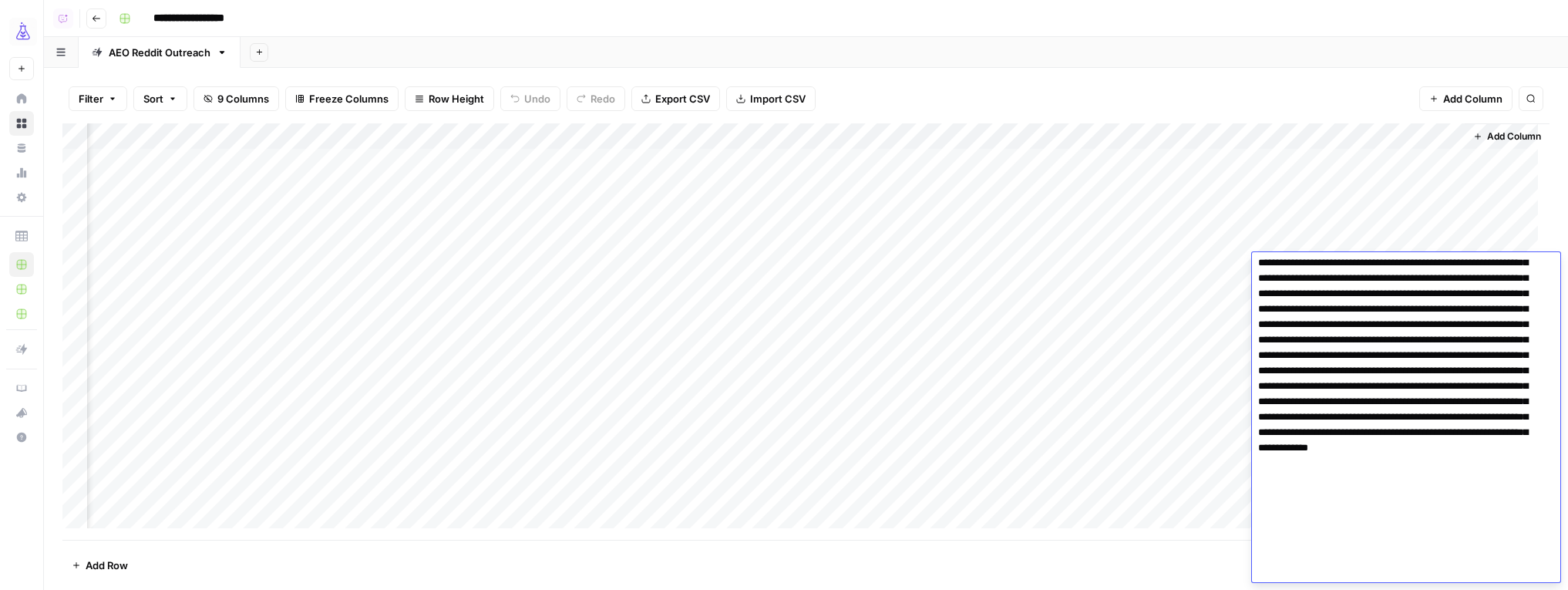 click on "Filter Sort 9 Columns Freeze Columns Row Height Undo Redo Export CSV Import CSV Add Column Search" at bounding box center (806, 99) 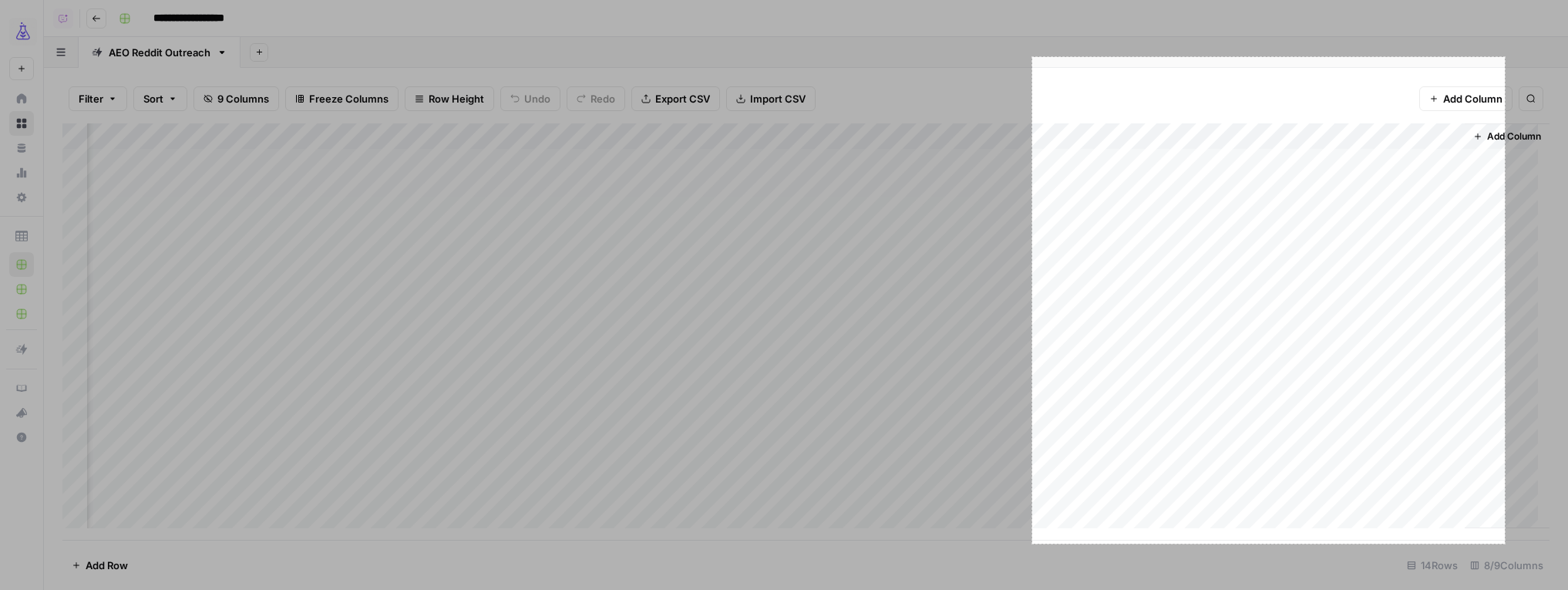 drag, startPoint x: 1032, startPoint y: 57, endPoint x: 1505, endPoint y: 544, distance: 678.8947 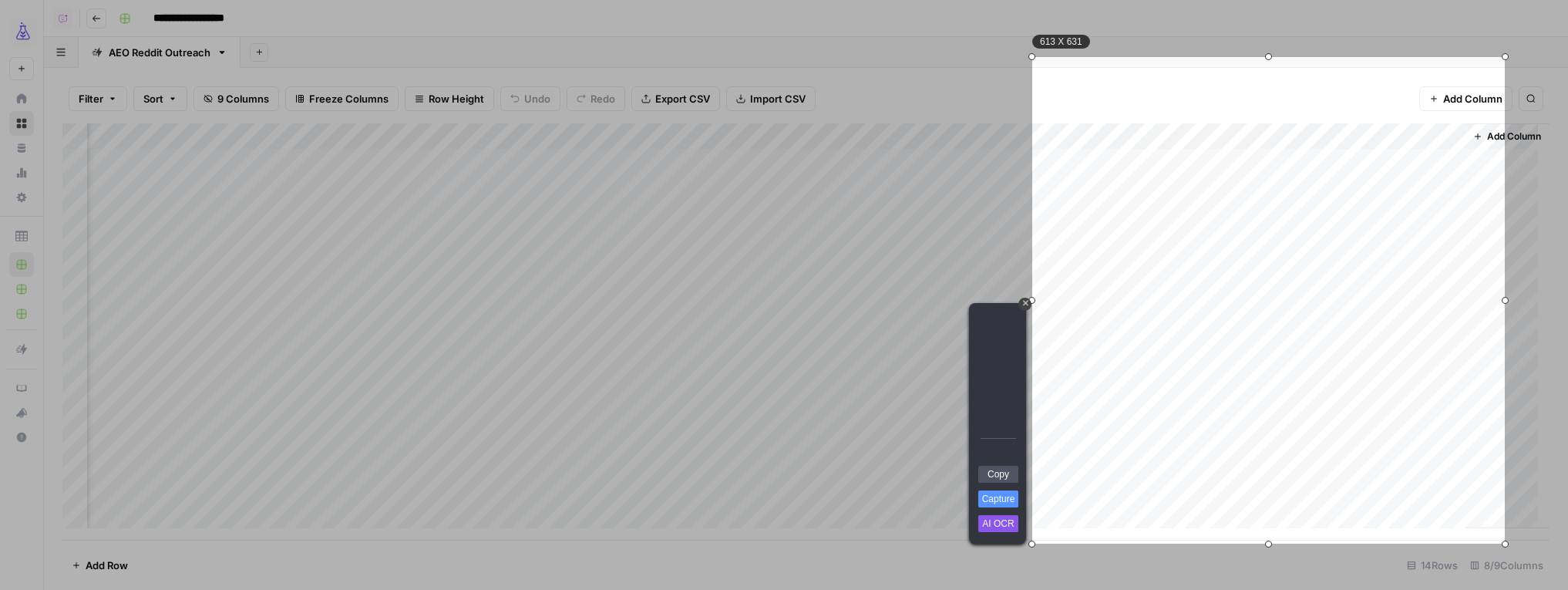drag, startPoint x: 998, startPoint y: 477, endPoint x: 1332, endPoint y: 548, distance: 341.463 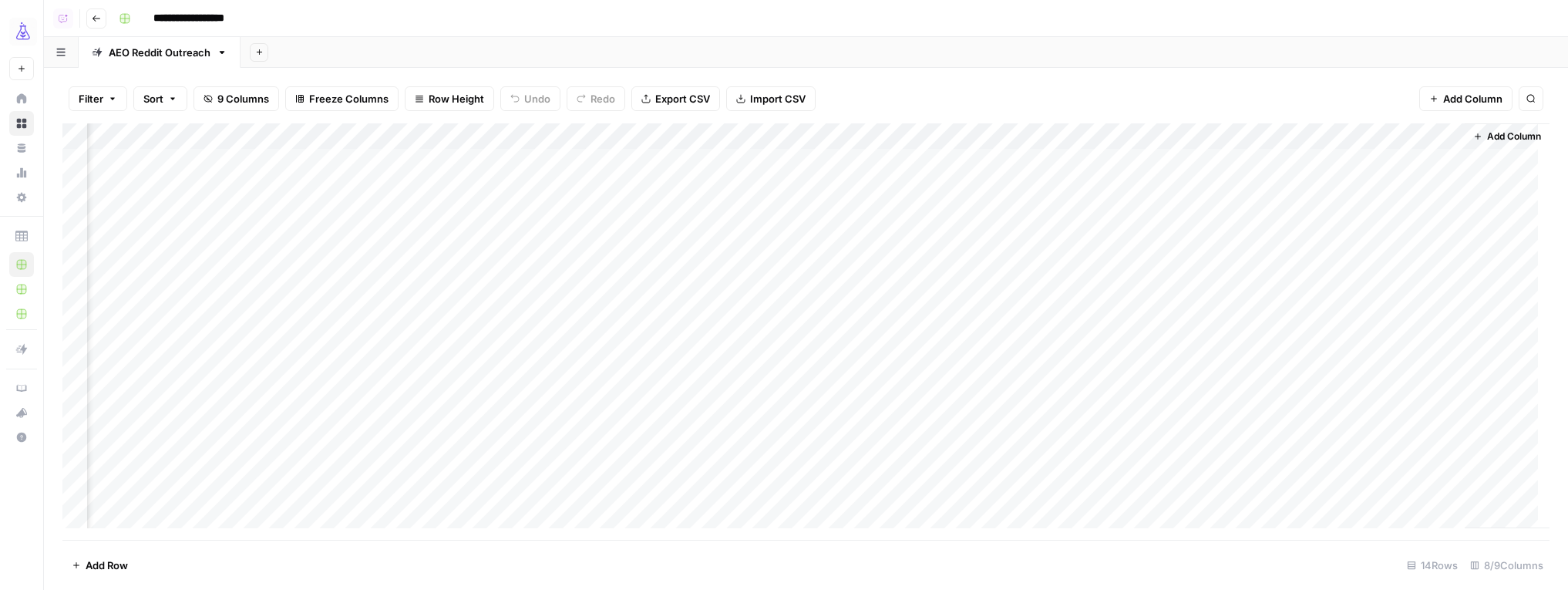 click on "Add Column" at bounding box center (806, 332) 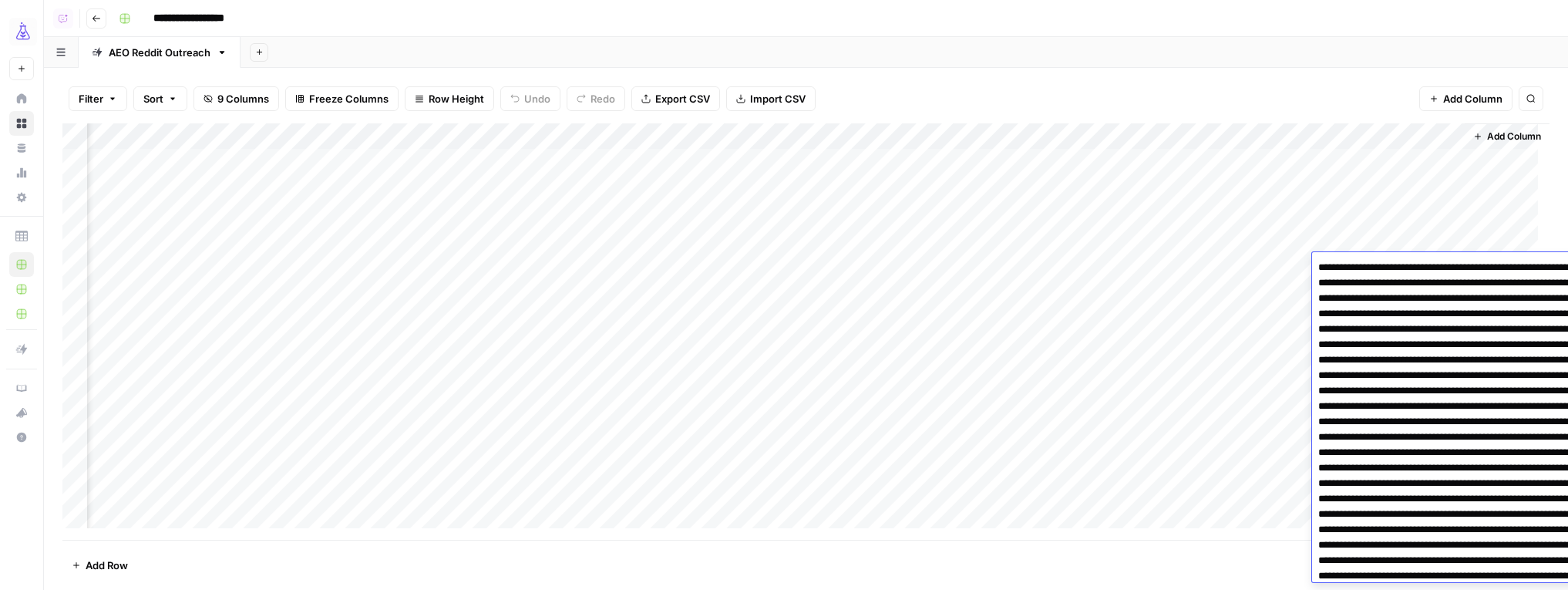 click at bounding box center (1460, 599) 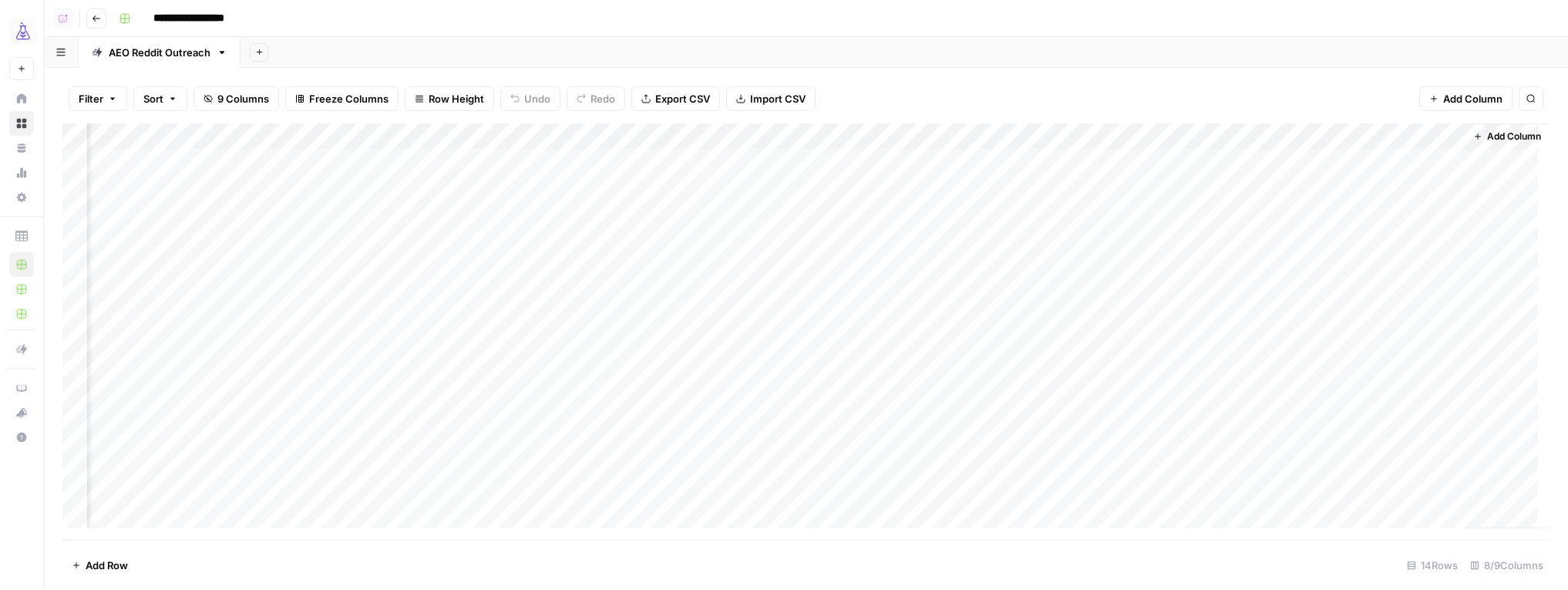 click on "Add Column" at bounding box center [806, 332] 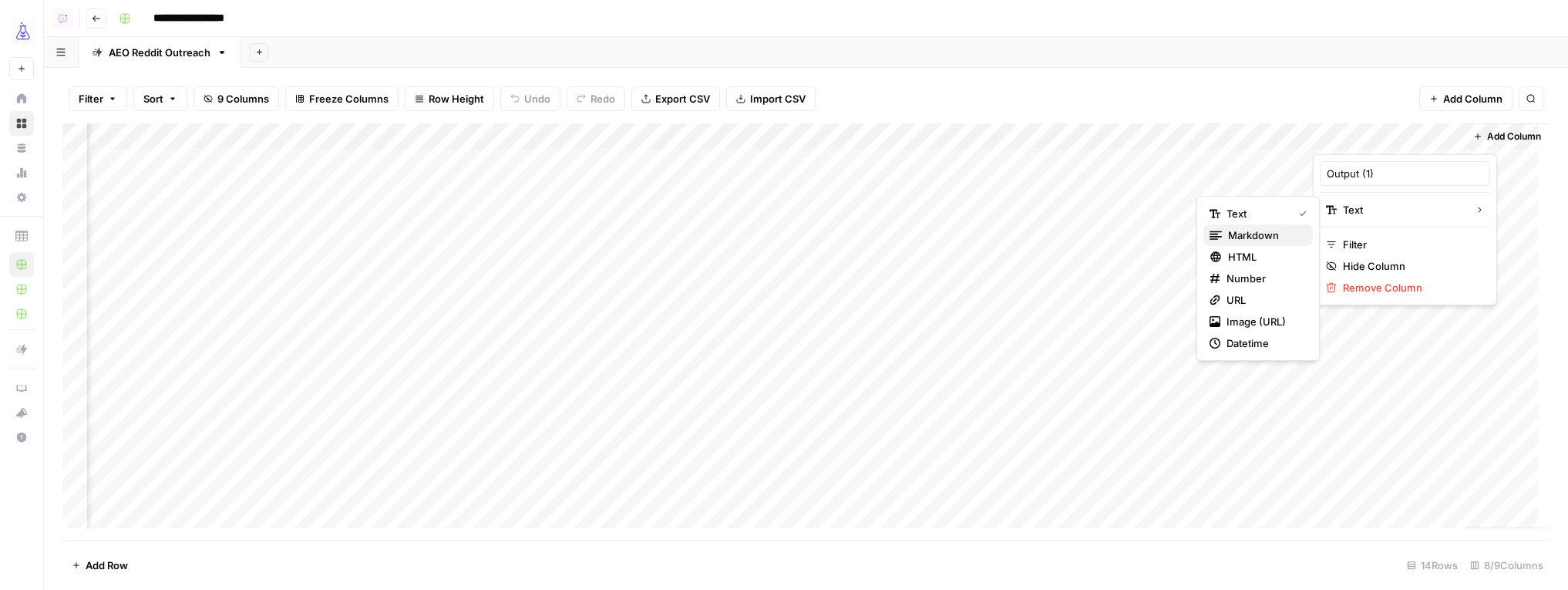 click on "markdown" at bounding box center [1264, 235] 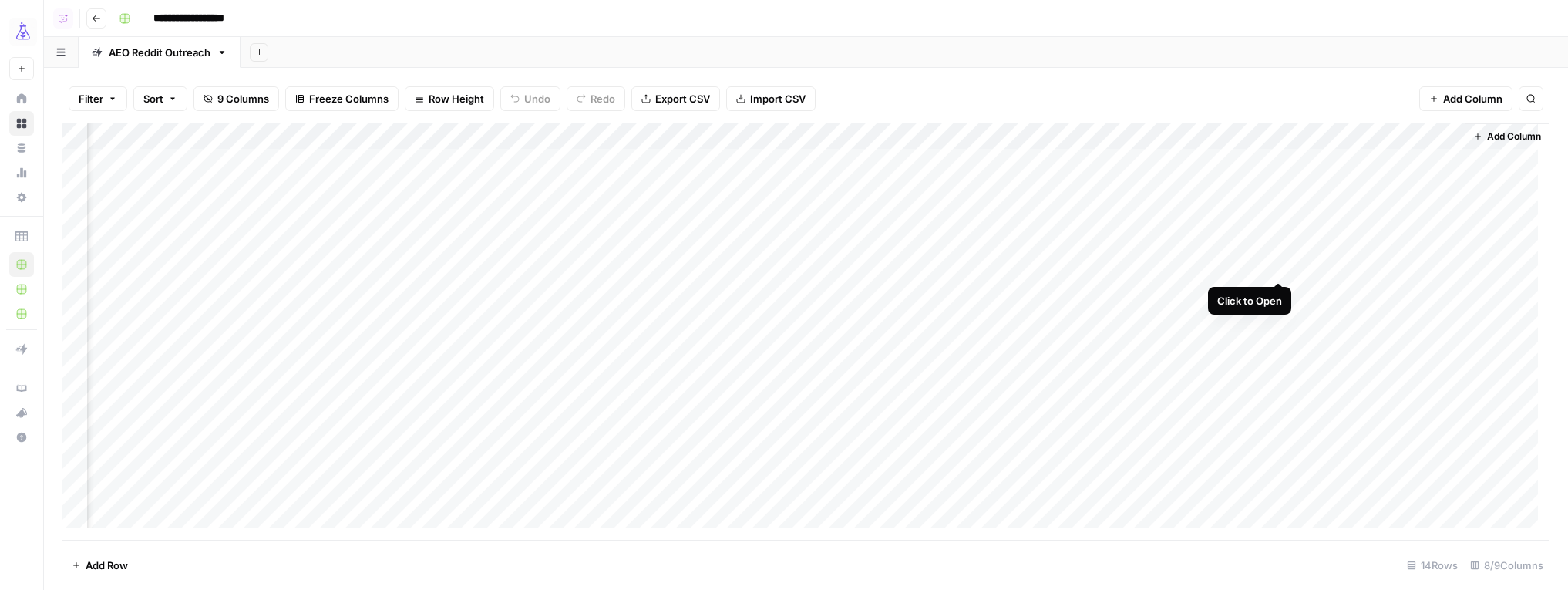click on "Add Column" at bounding box center [806, 332] 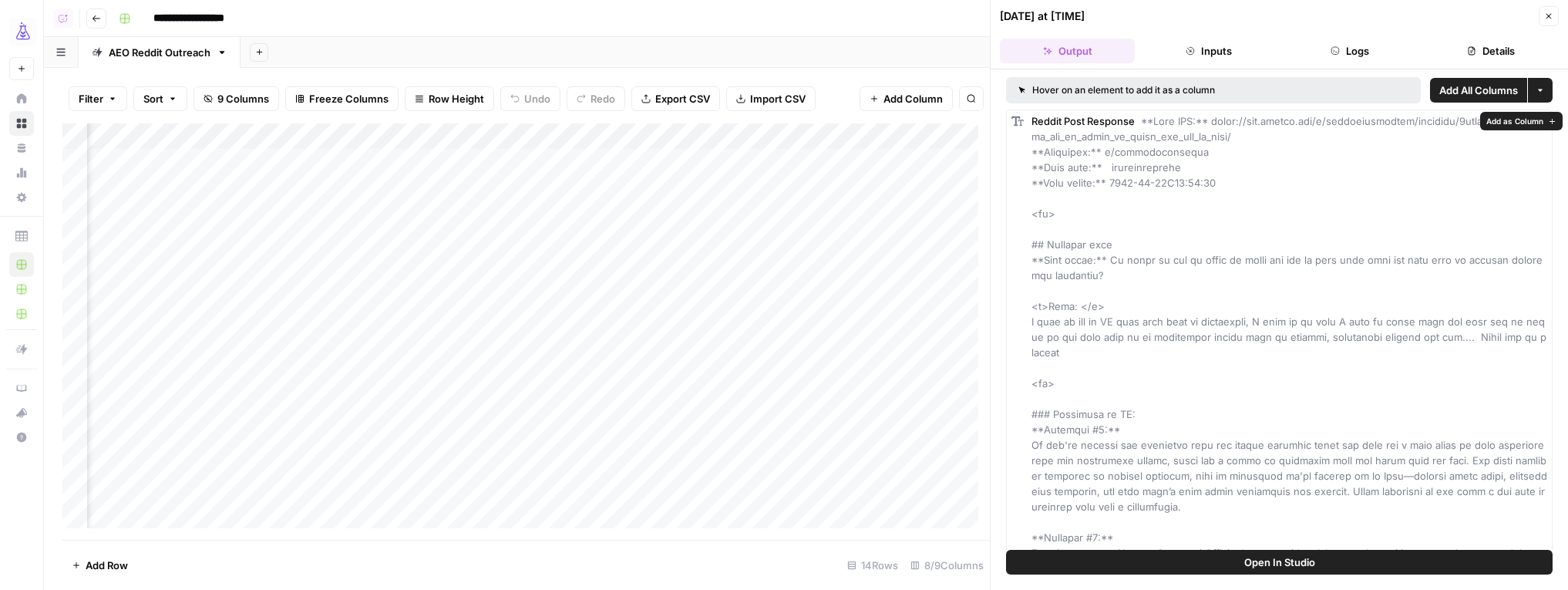 click on "Add as Column" at bounding box center [1515, 121] 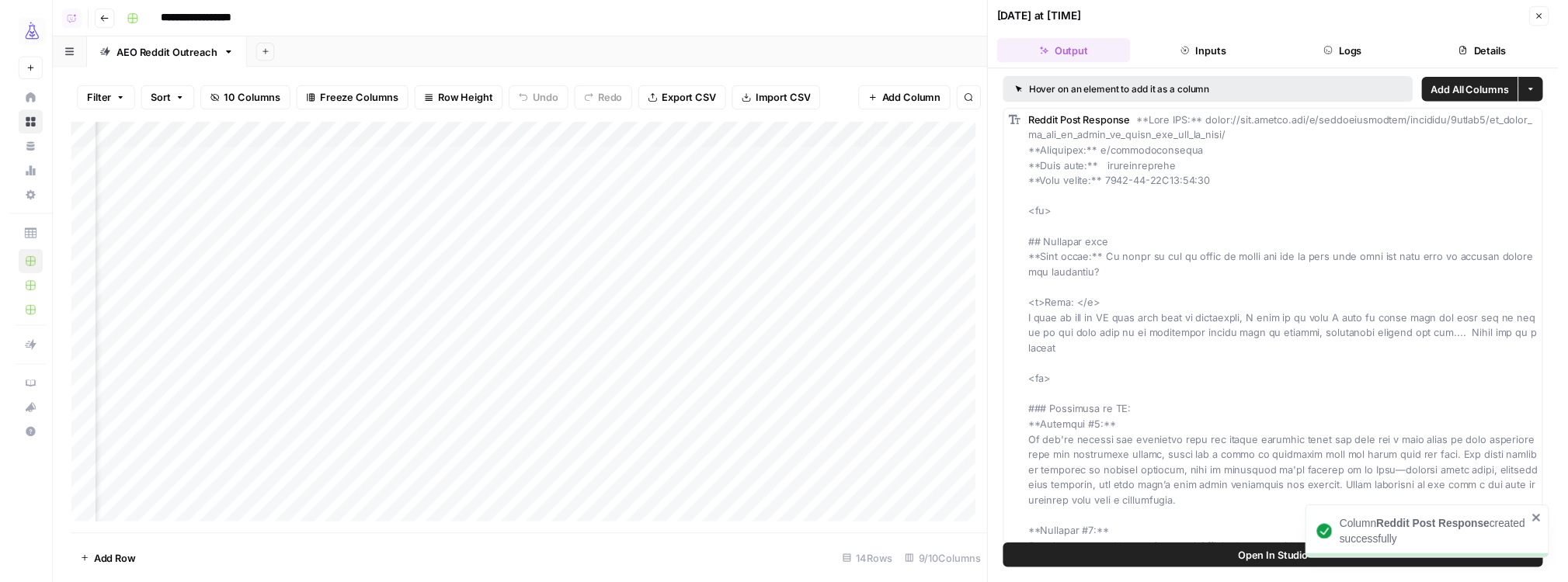 scroll, scrollTop: 0, scrollLeft: 689, axis: horizontal 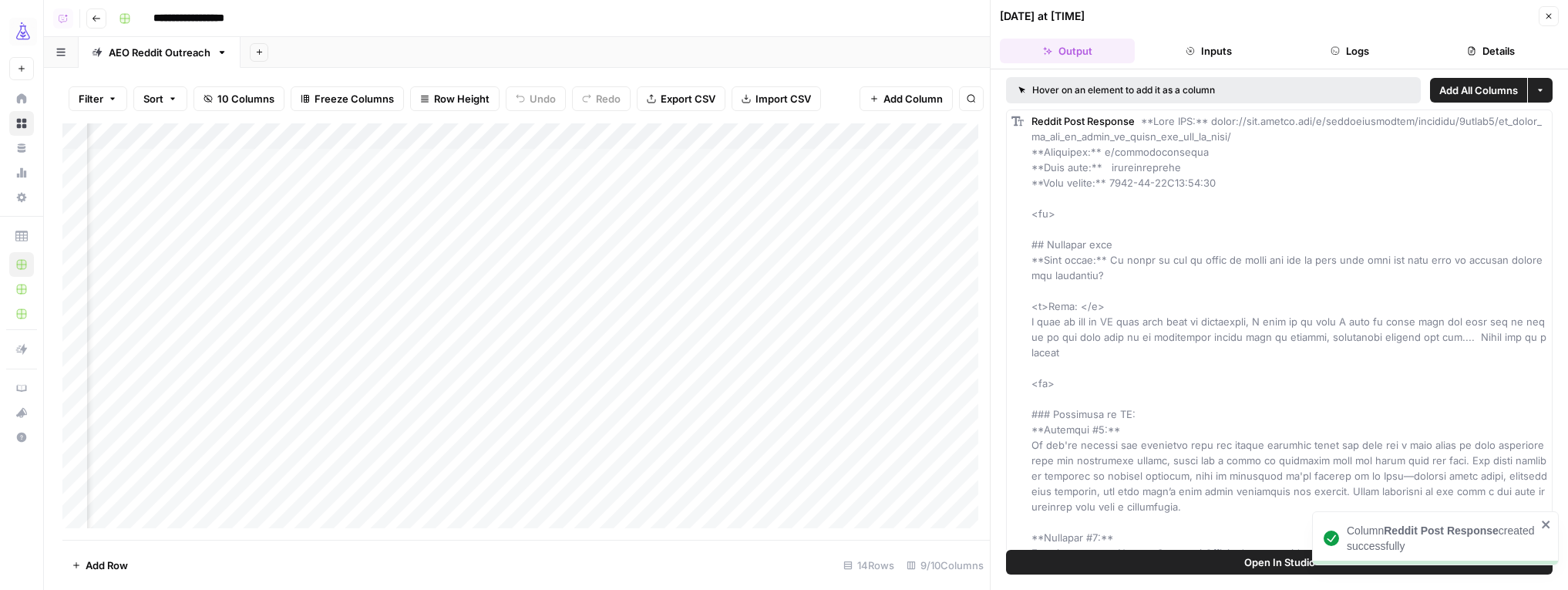 click on "Add Column" at bounding box center (526, 332) 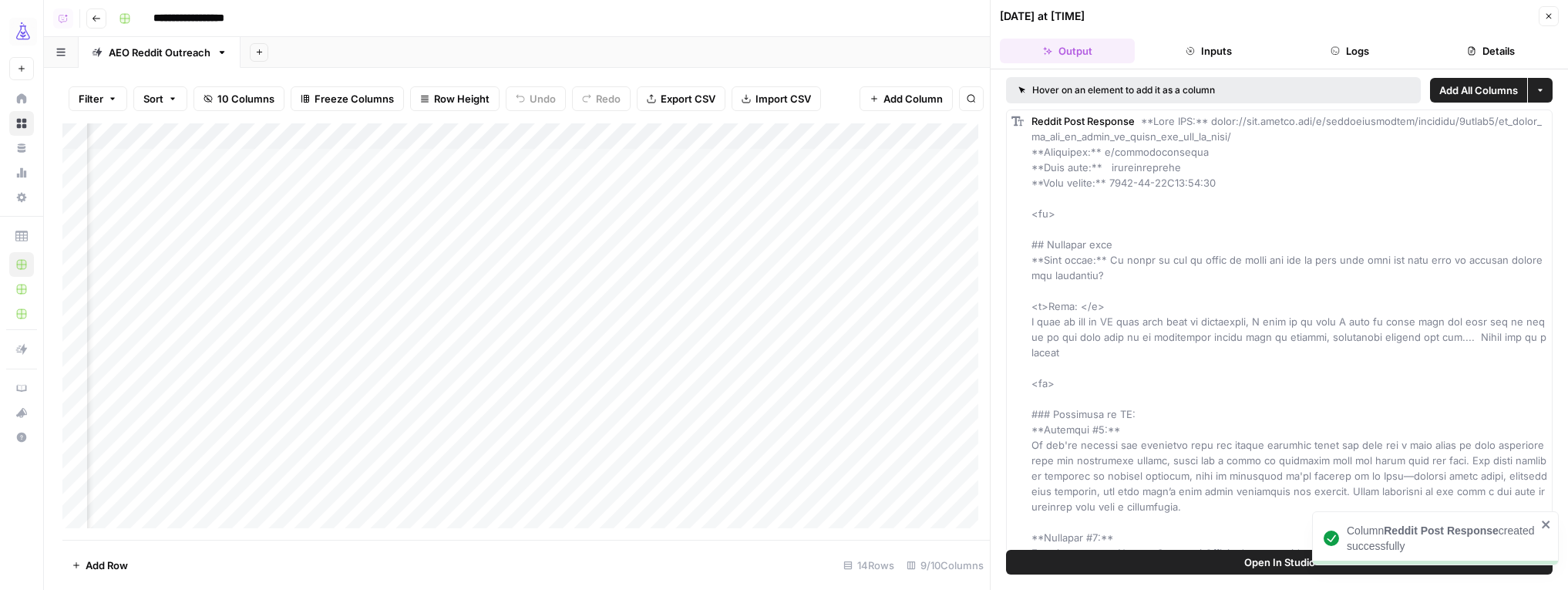 drag, startPoint x: 1549, startPoint y: 17, endPoint x: 1227, endPoint y: 69, distance: 326.172 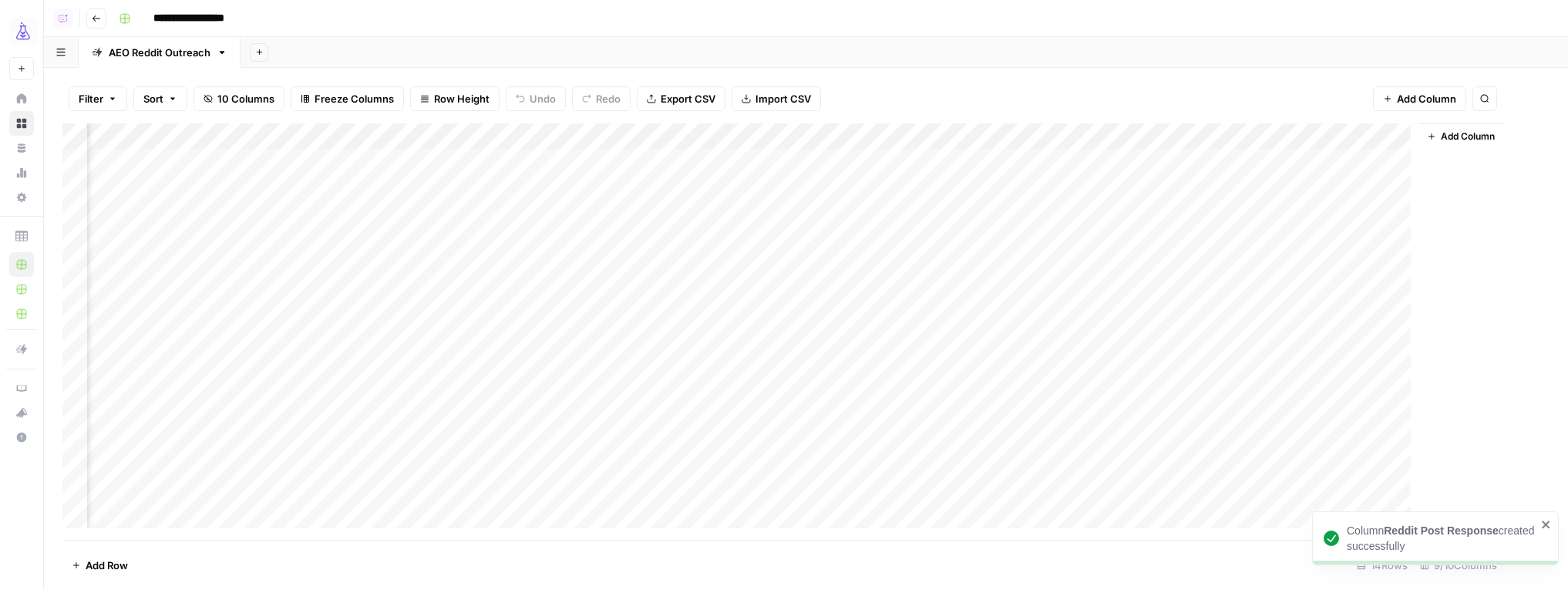 scroll, scrollTop: 0, scrollLeft: 214, axis: horizontal 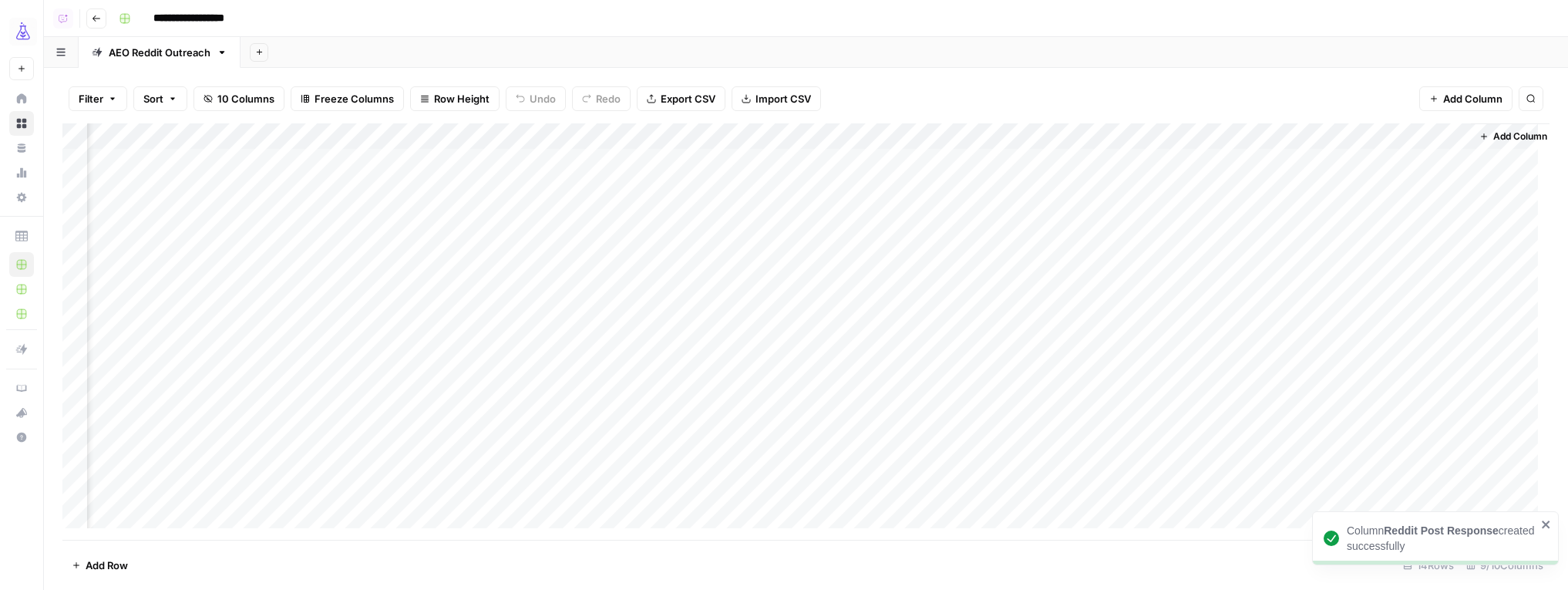 click on "Add Column" at bounding box center [806, 332] 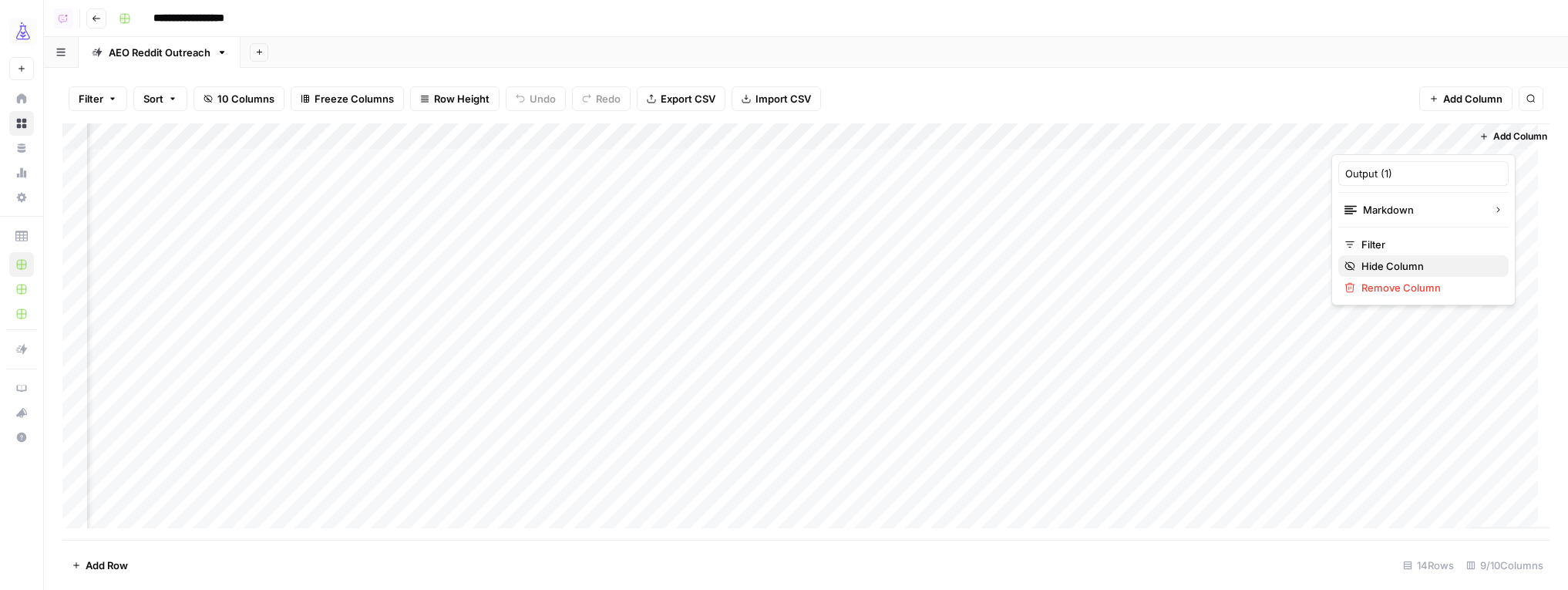 drag, startPoint x: 1385, startPoint y: 262, endPoint x: 1366, endPoint y: 256, distance: 19.924859 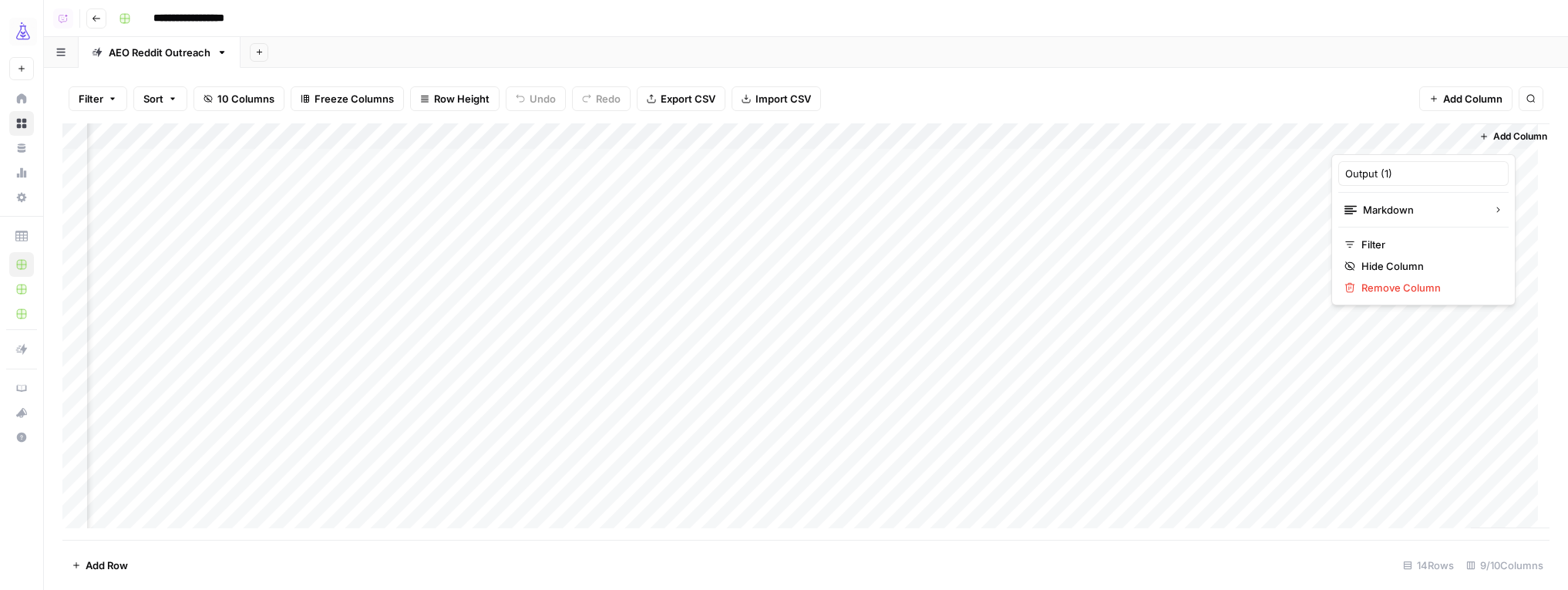 scroll, scrollTop: 0, scrollLeft: 94, axis: horizontal 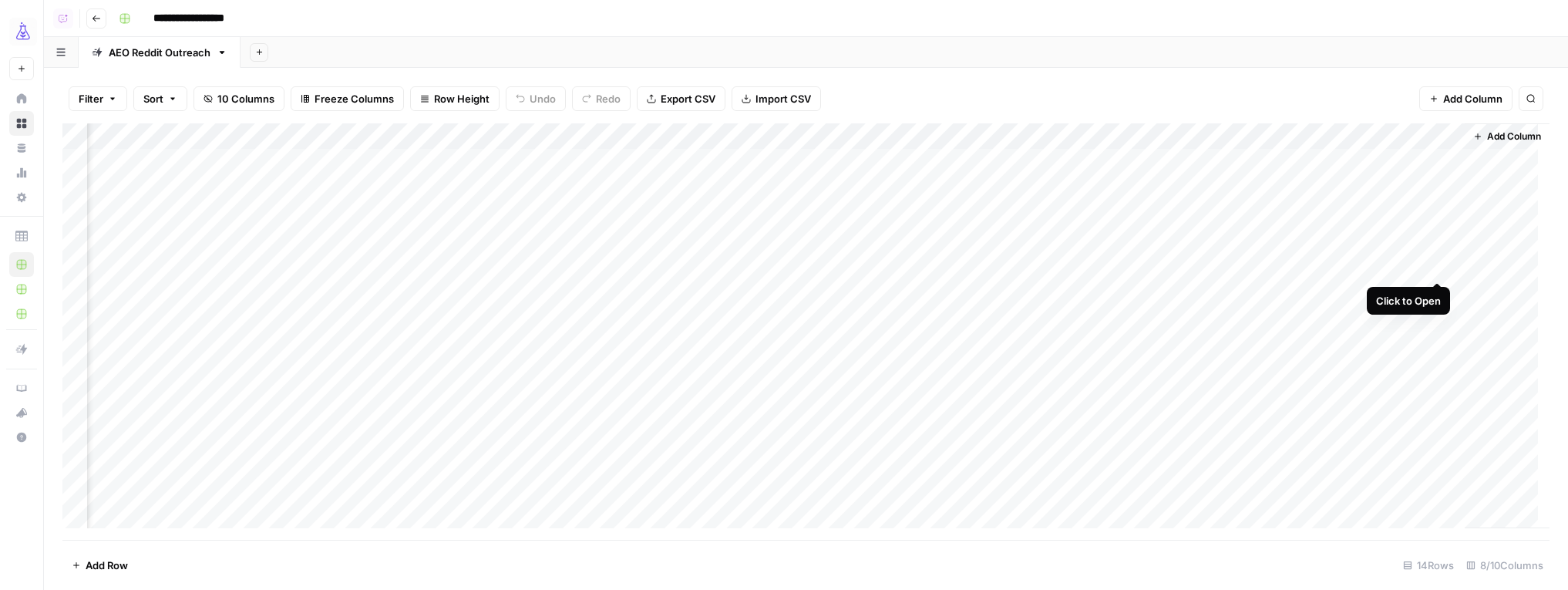 click on "Add Column" at bounding box center [806, 332] 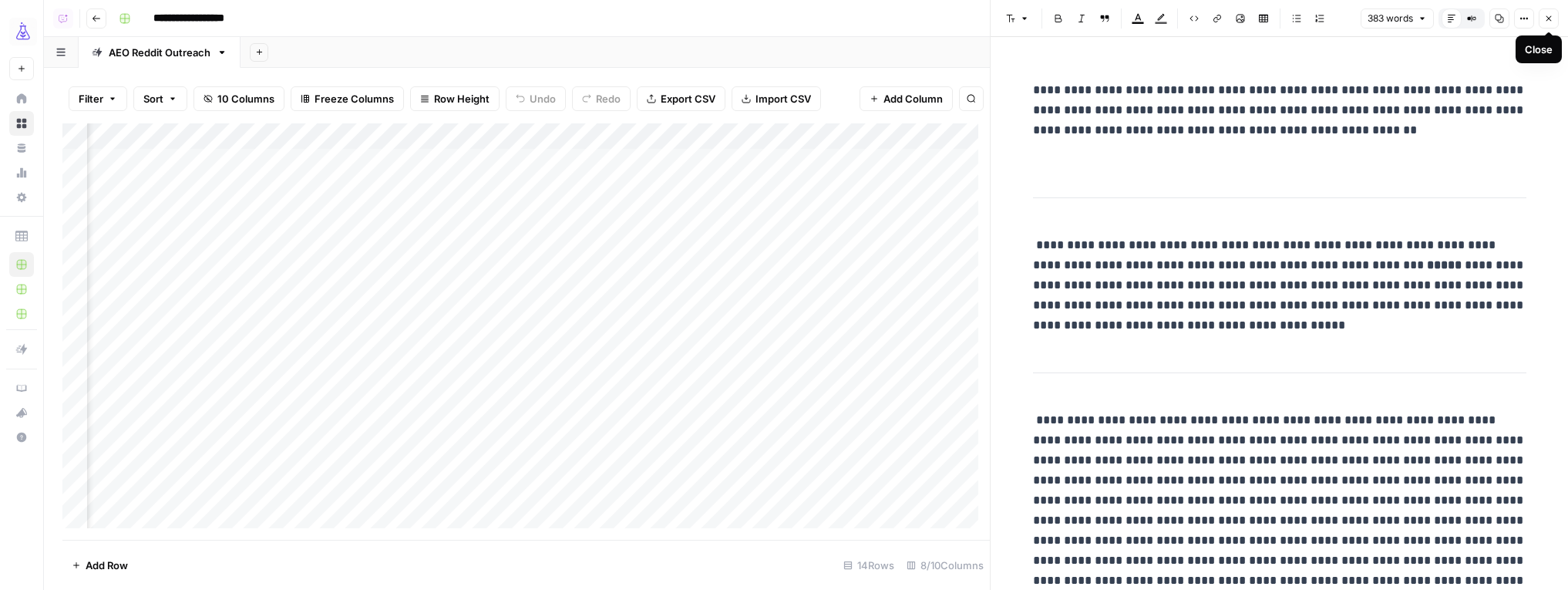 click 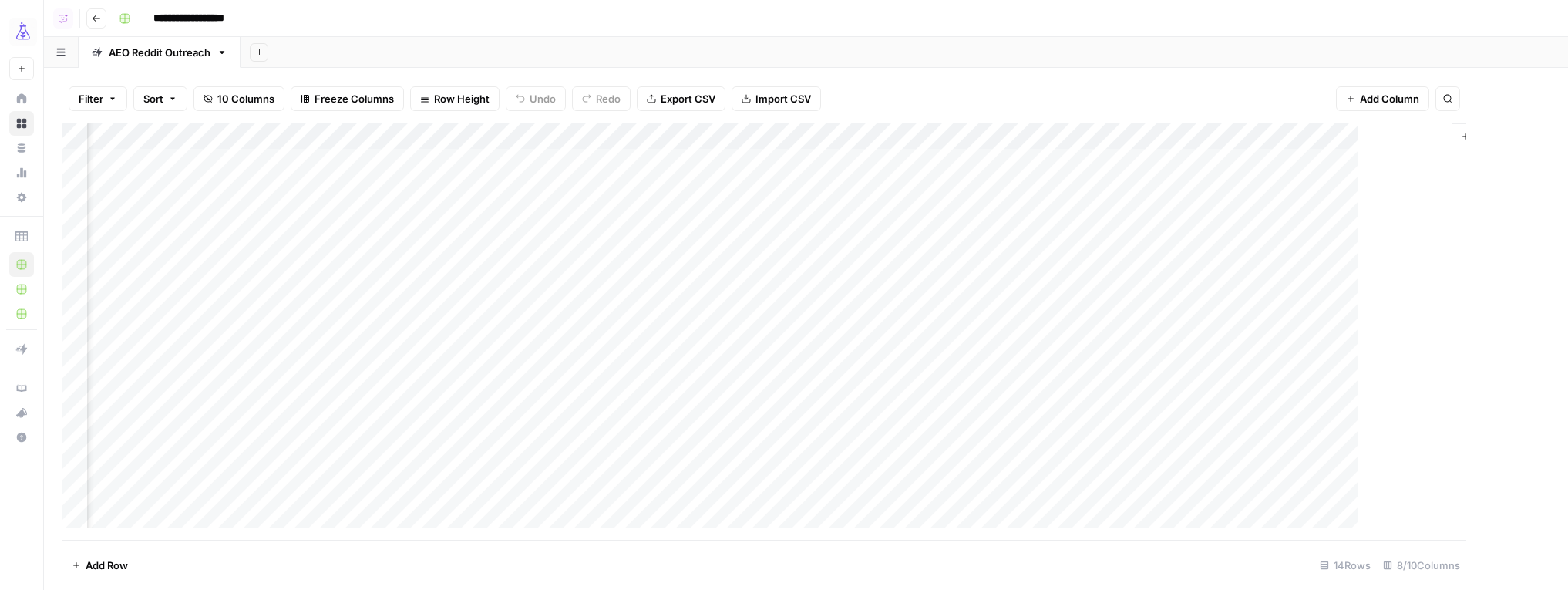scroll, scrollTop: 0, scrollLeft: 76, axis: horizontal 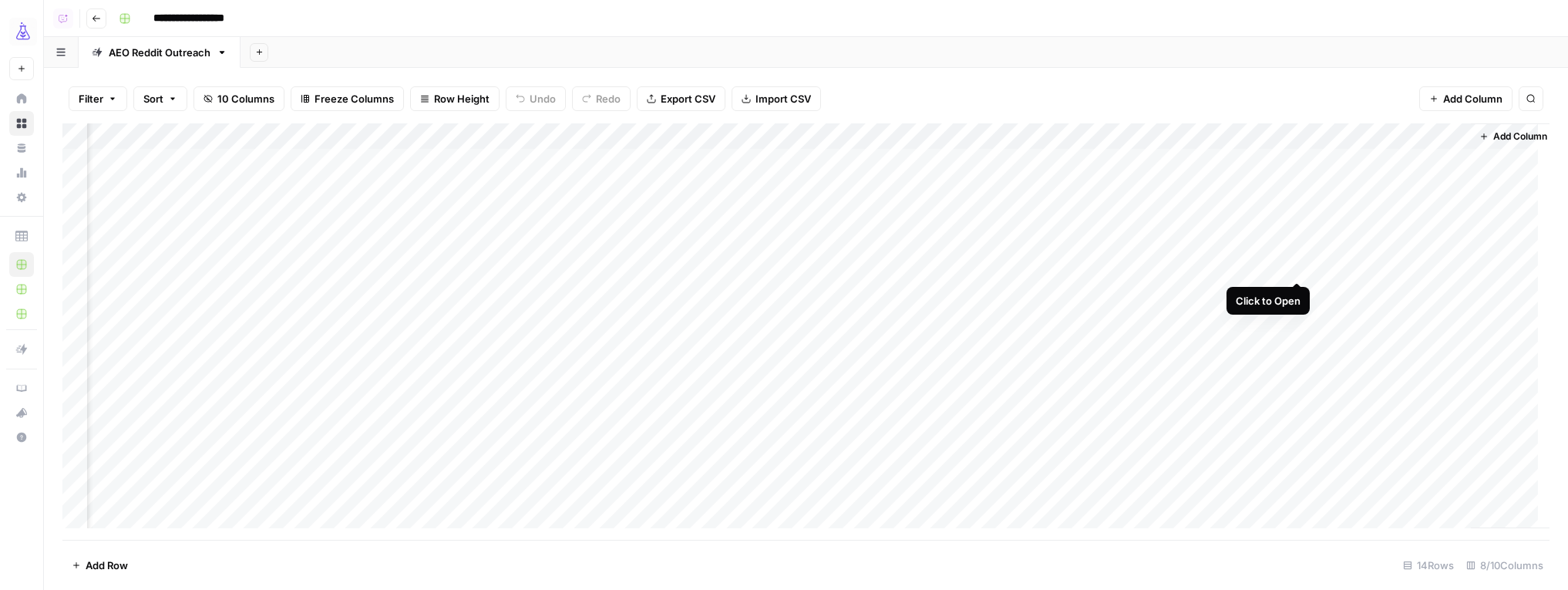 click on "Add Column" at bounding box center (806, 332) 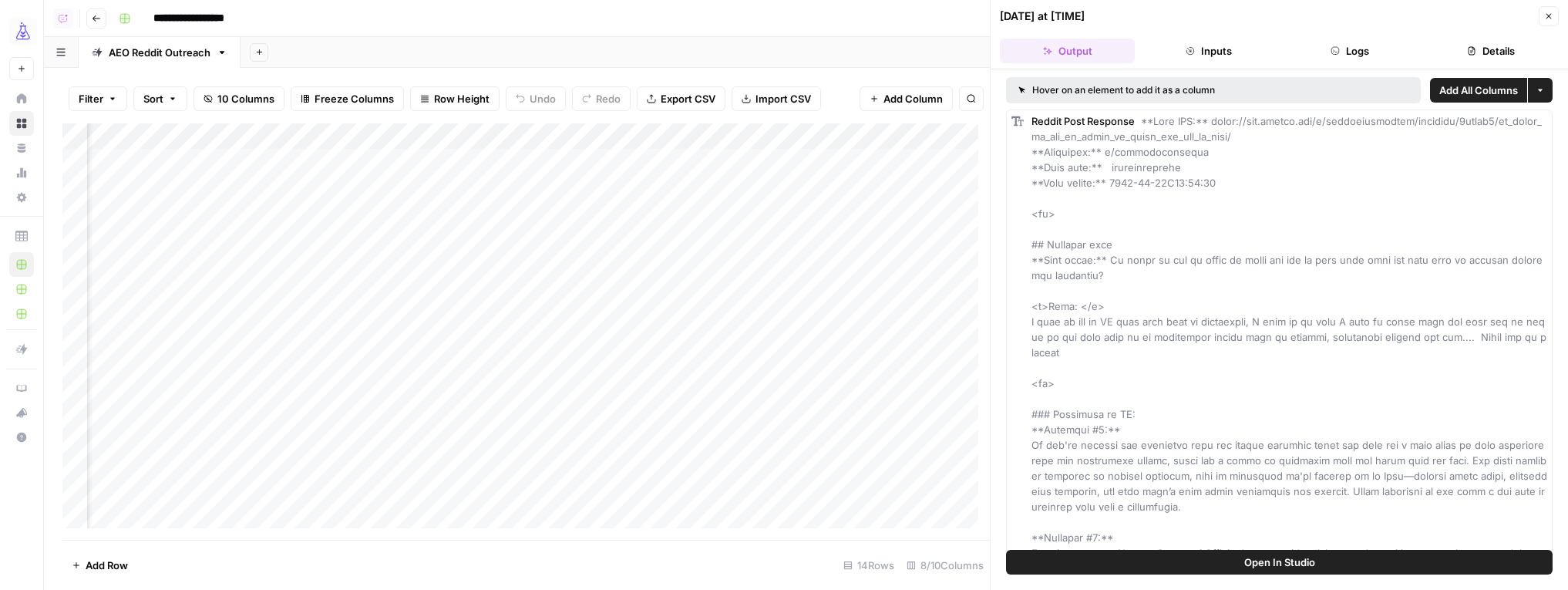drag, startPoint x: 1547, startPoint y: 13, endPoint x: 1354, endPoint y: 113, distance: 217.36835 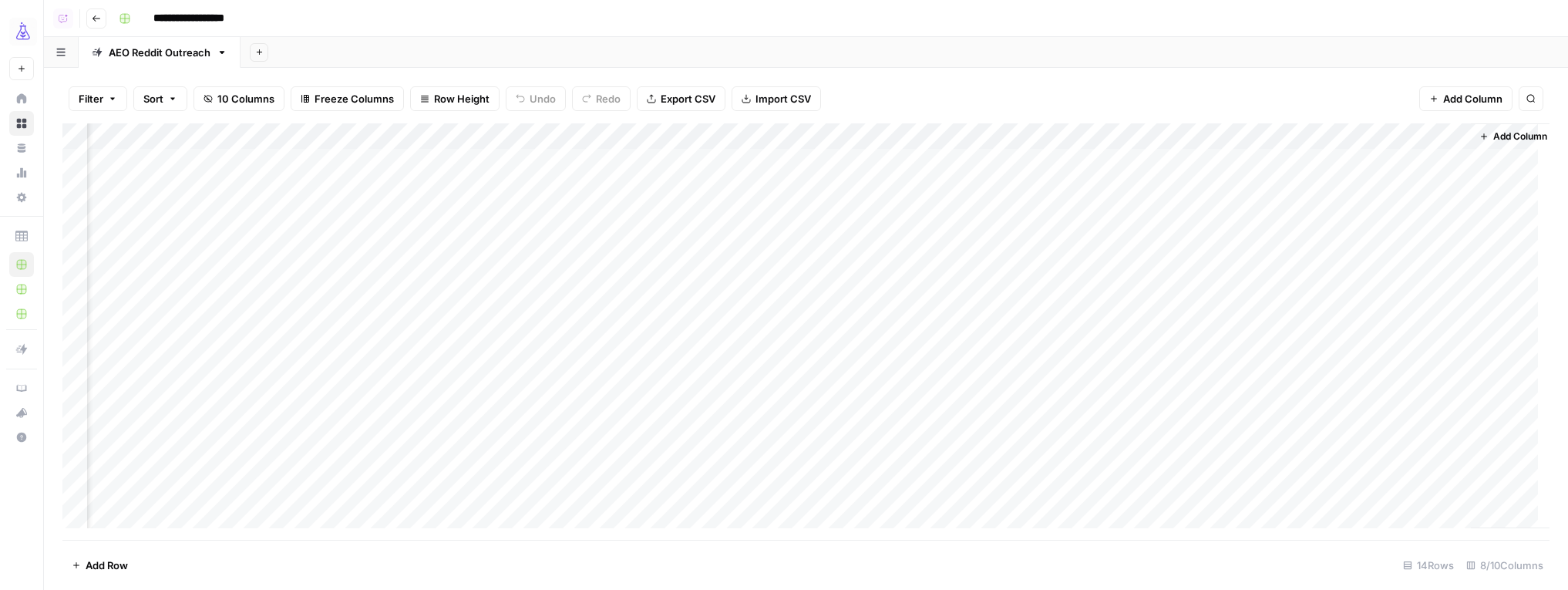 click on "Add Column" at bounding box center [806, 332] 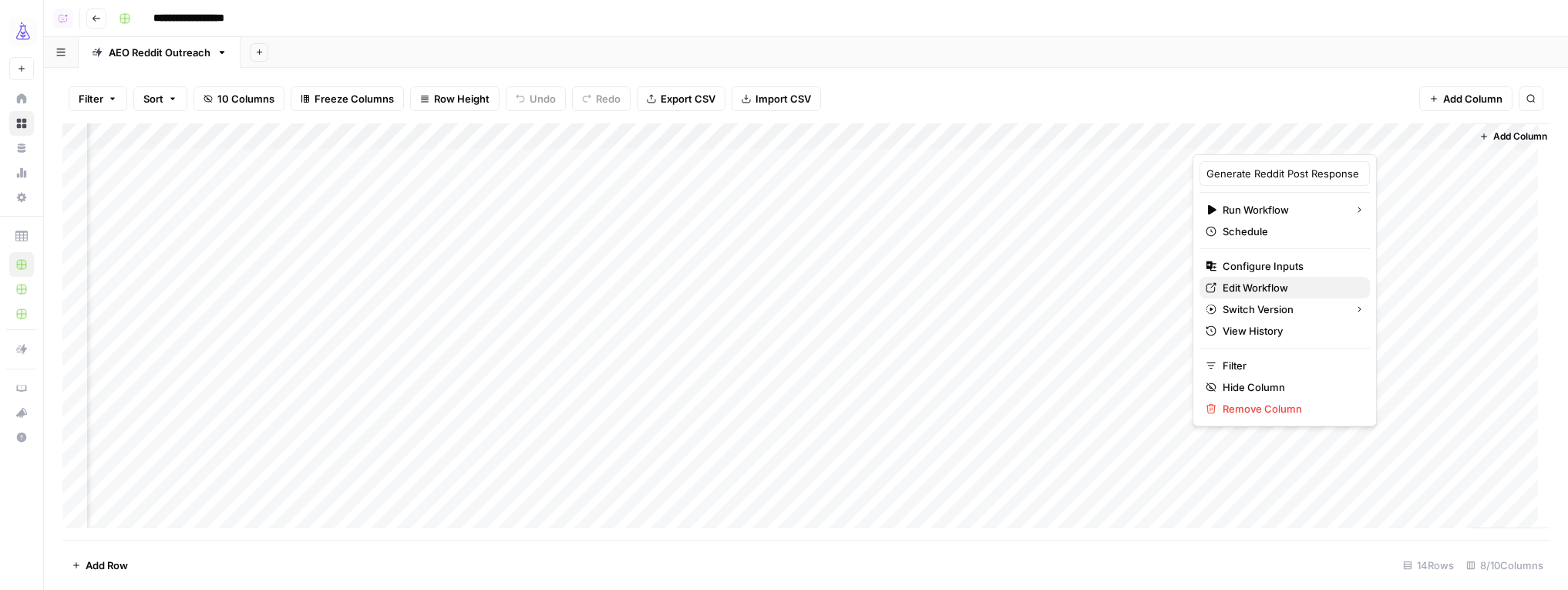 click on "Edit Workflow" at bounding box center [1290, 288] 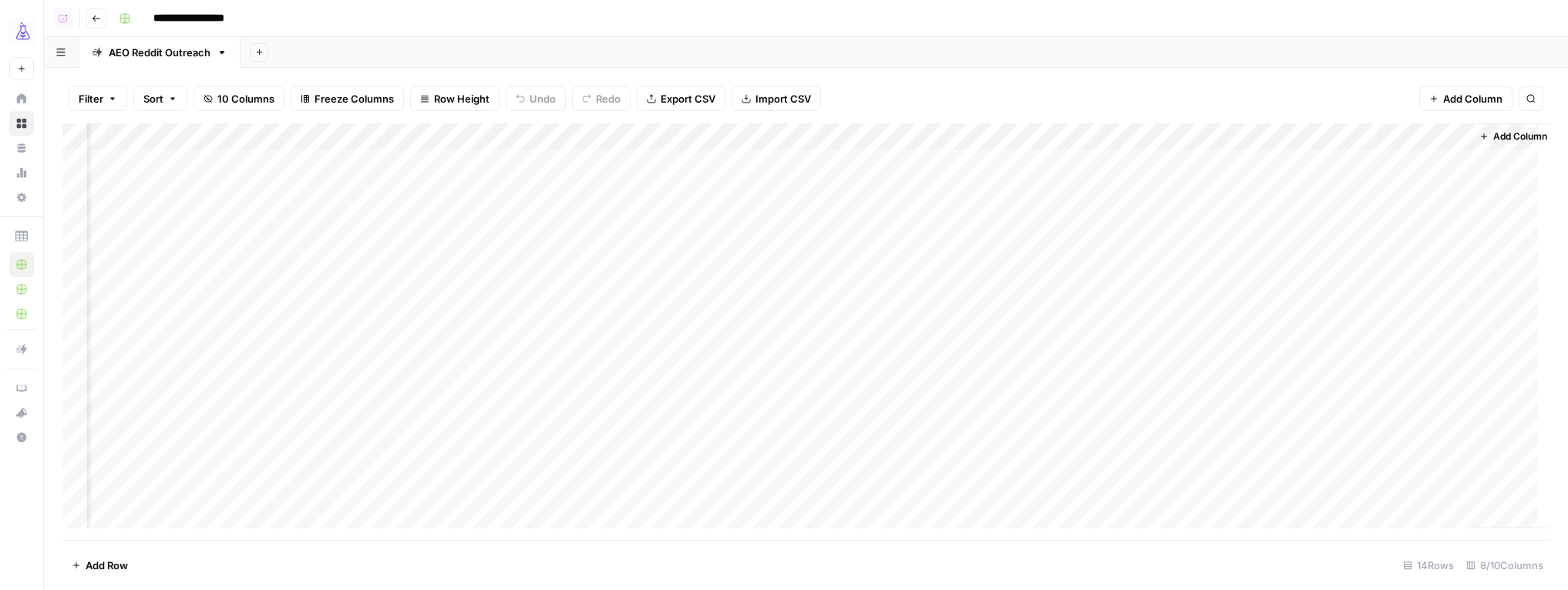 click on "Add Column" at bounding box center (806, 332) 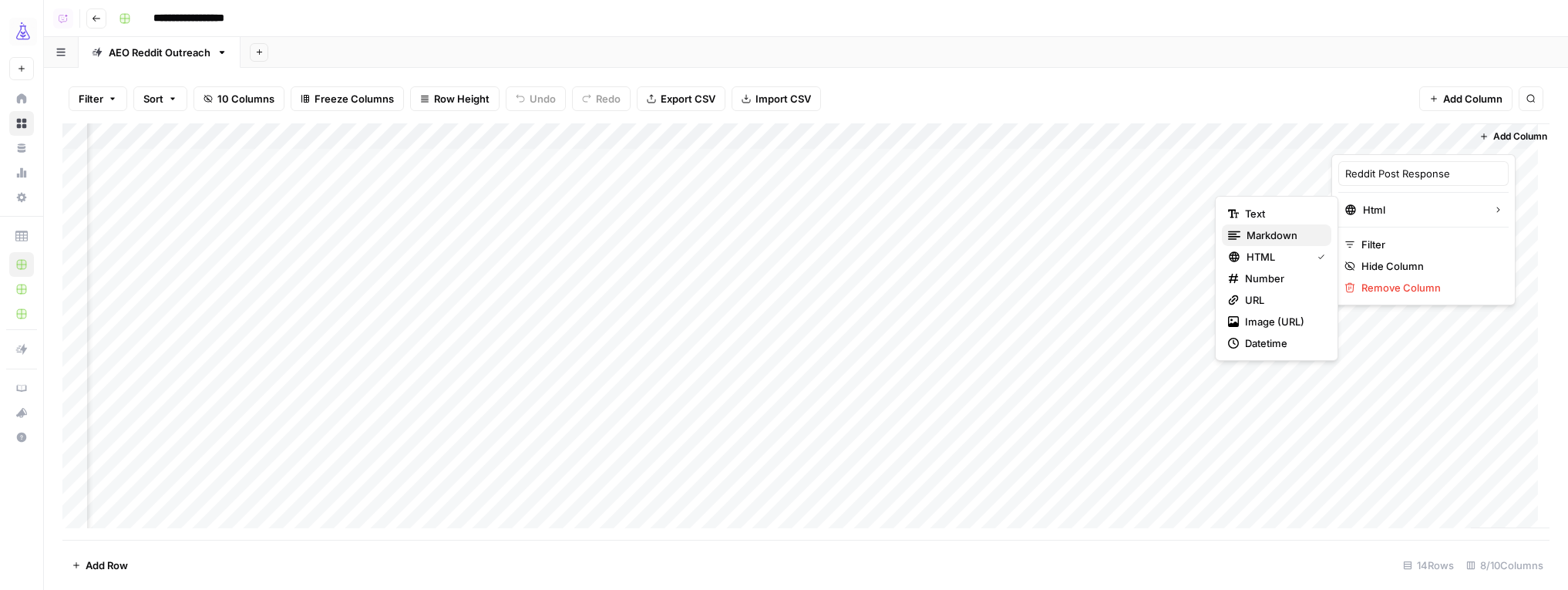 click on "markdown" at bounding box center [1283, 235] 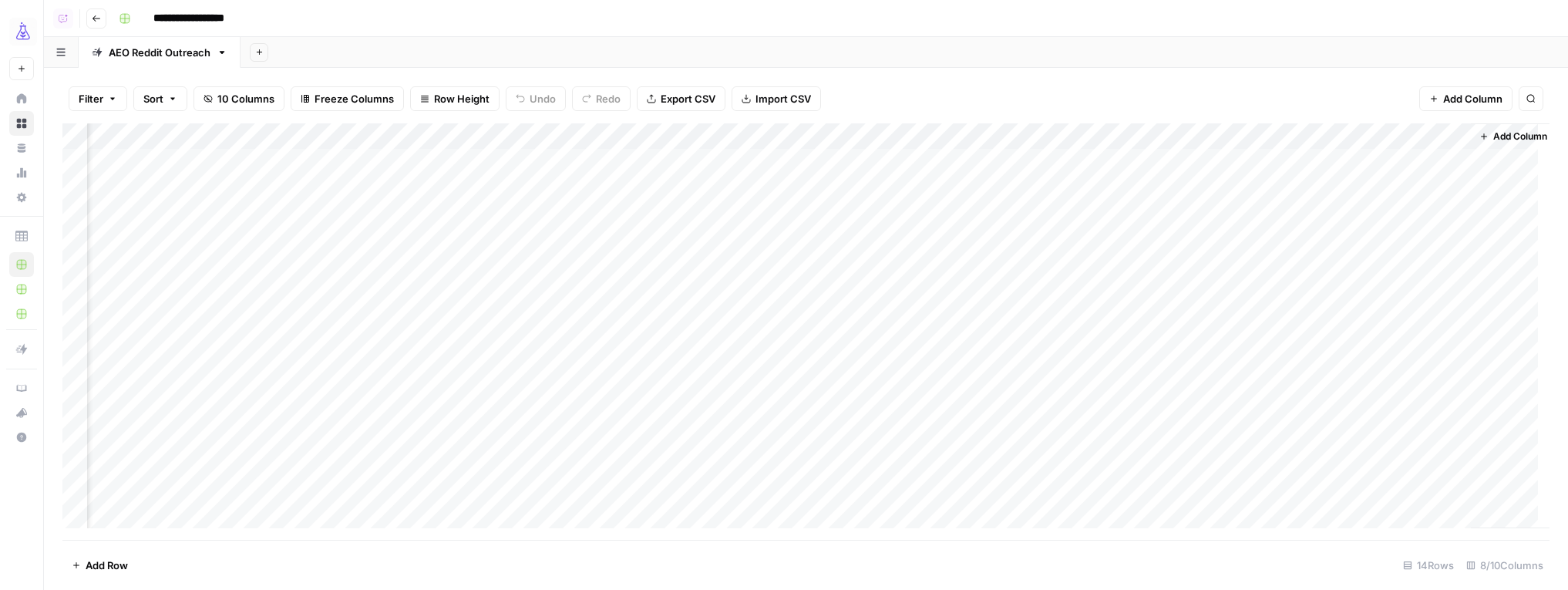 click on "Add Column" at bounding box center (806, 332) 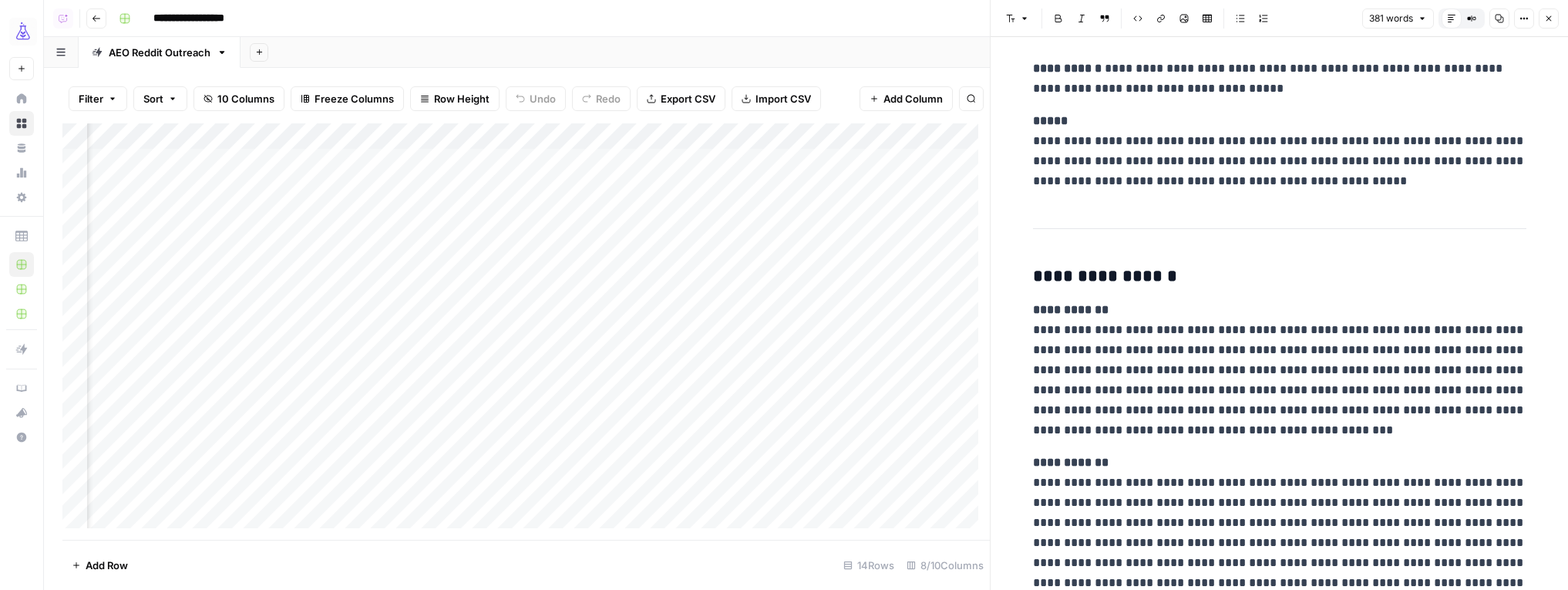 scroll, scrollTop: 267, scrollLeft: 0, axis: vertical 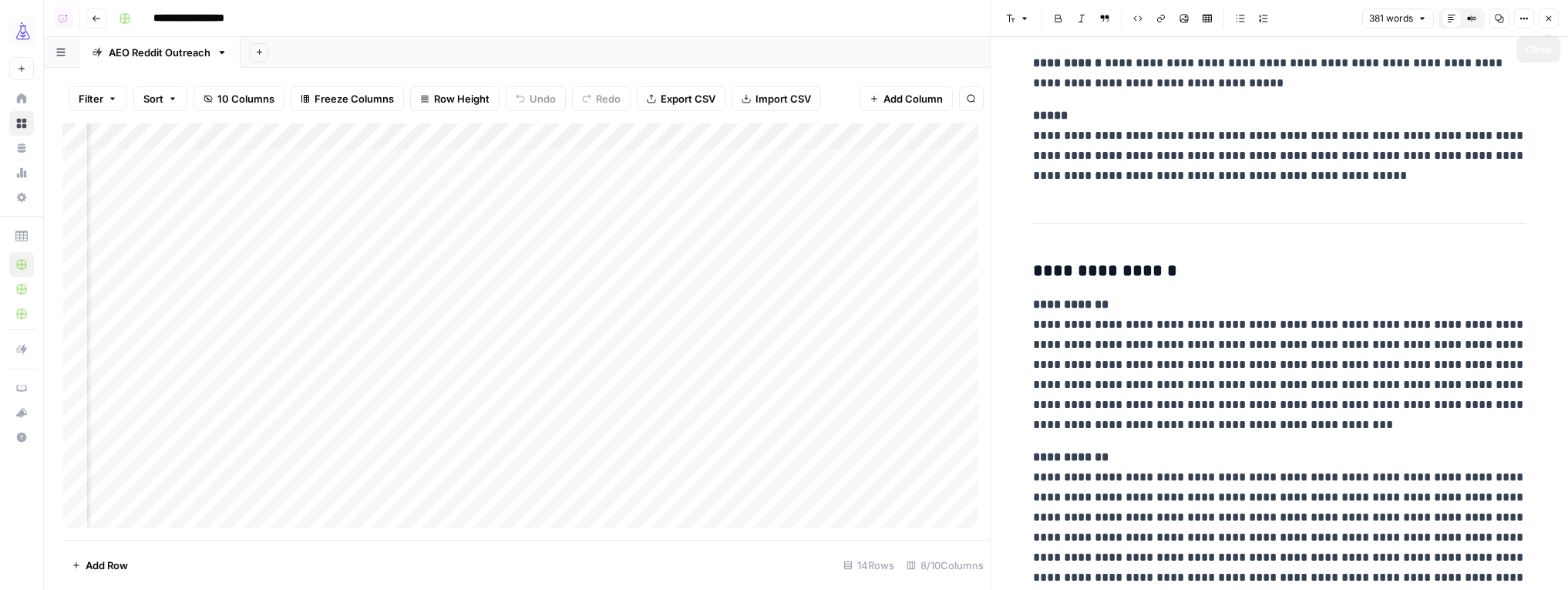 drag, startPoint x: 1542, startPoint y: 20, endPoint x: 1522, endPoint y: 26, distance: 20.880613 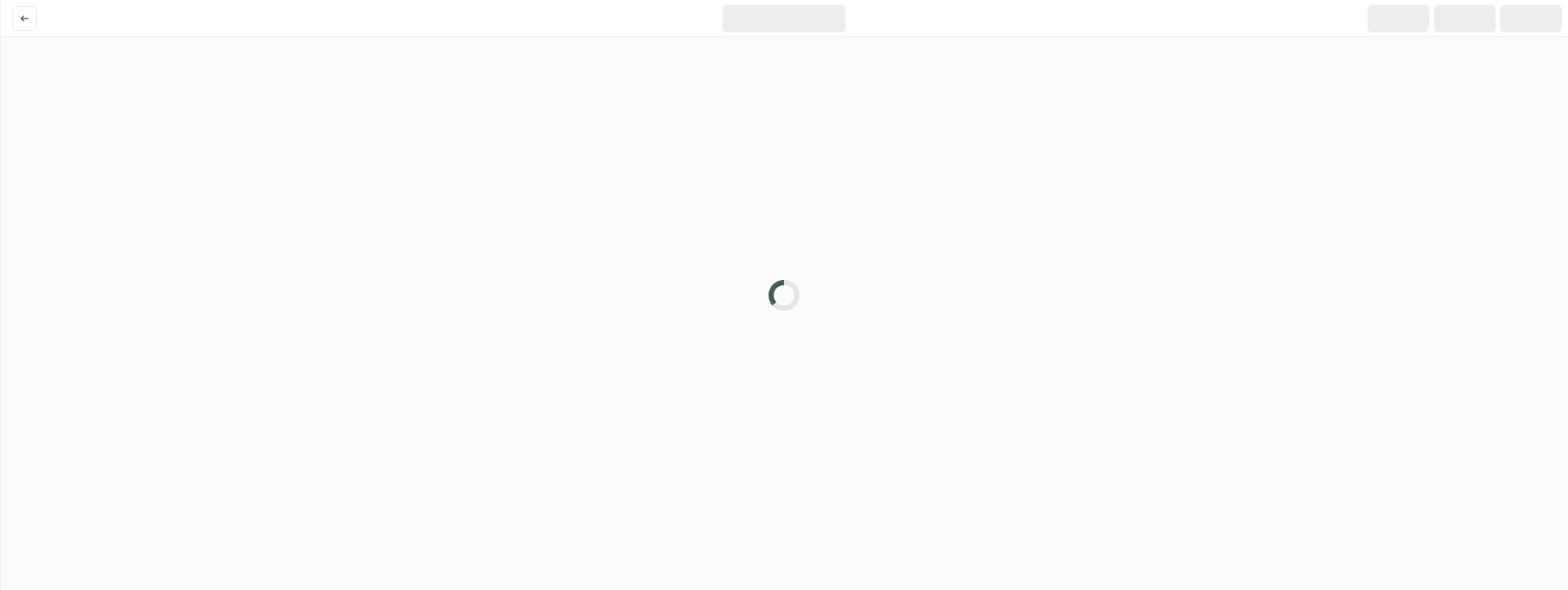 scroll, scrollTop: 0, scrollLeft: 0, axis: both 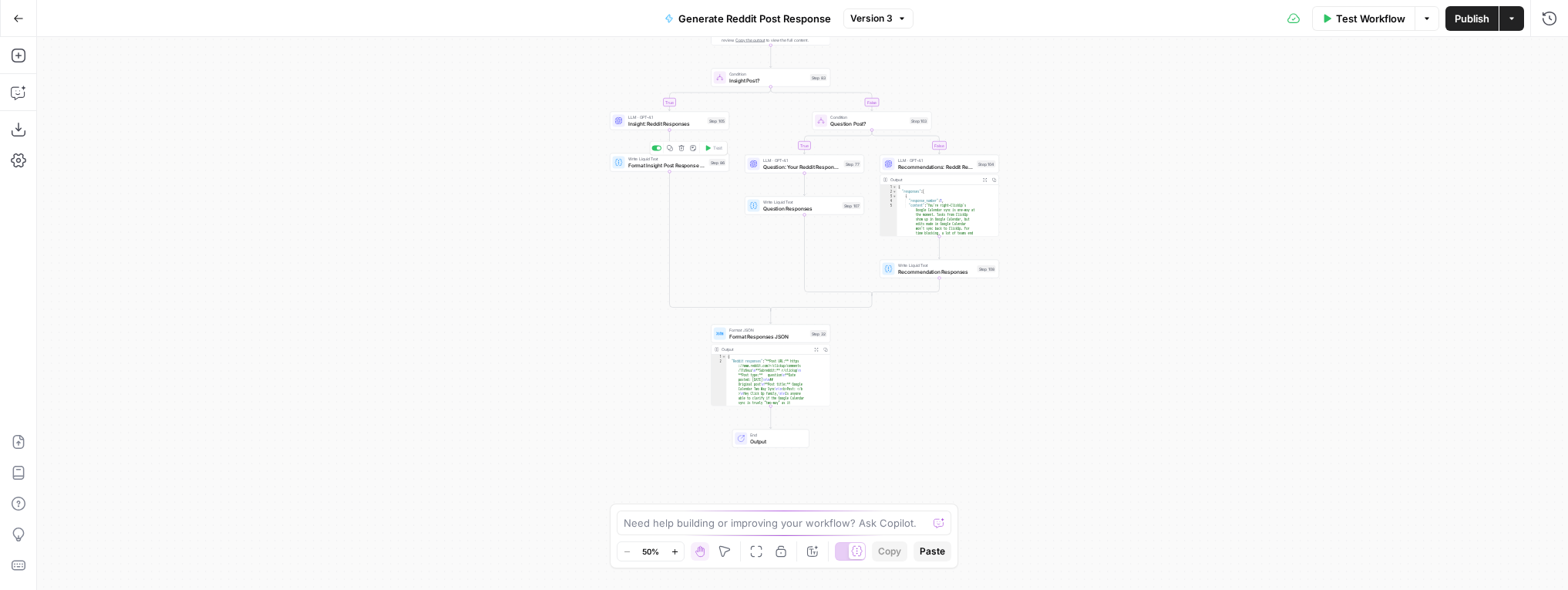 click on "Format Insight Post Response + Rewrite" at bounding box center (667, 165) 